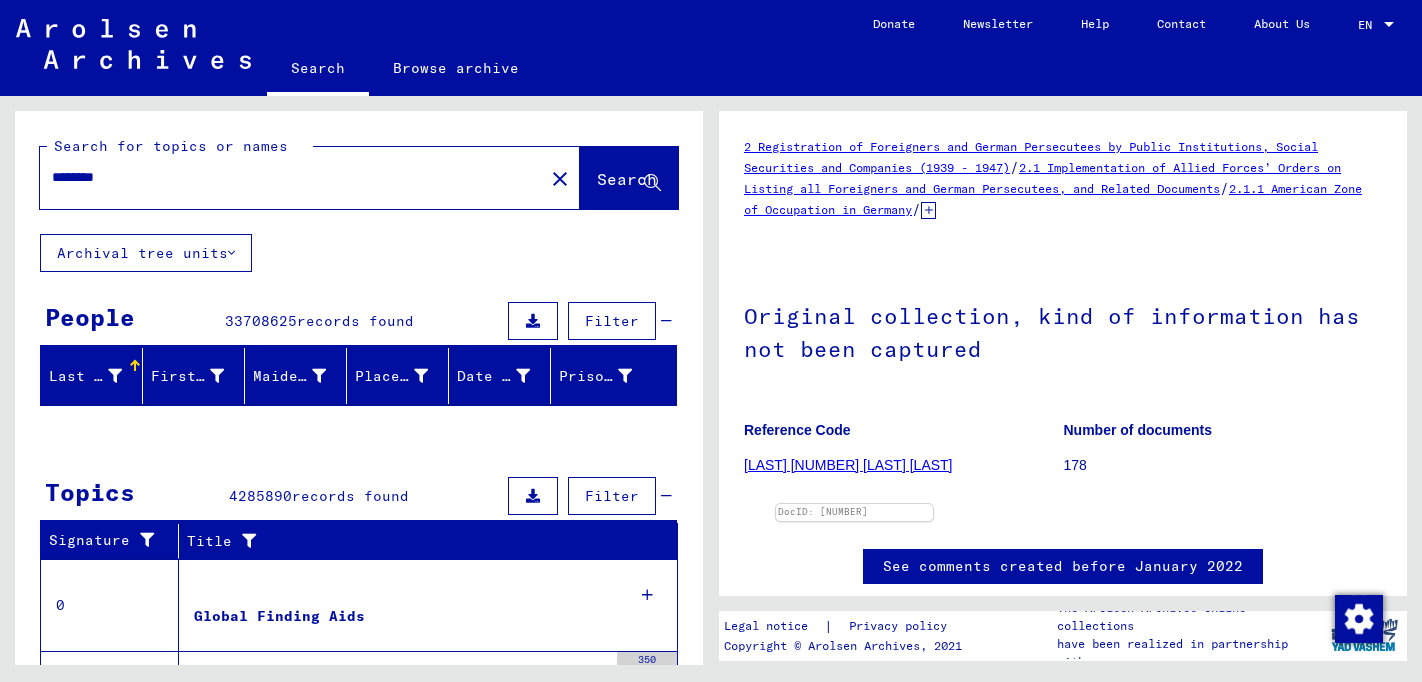 scroll, scrollTop: 0, scrollLeft: 0, axis: both 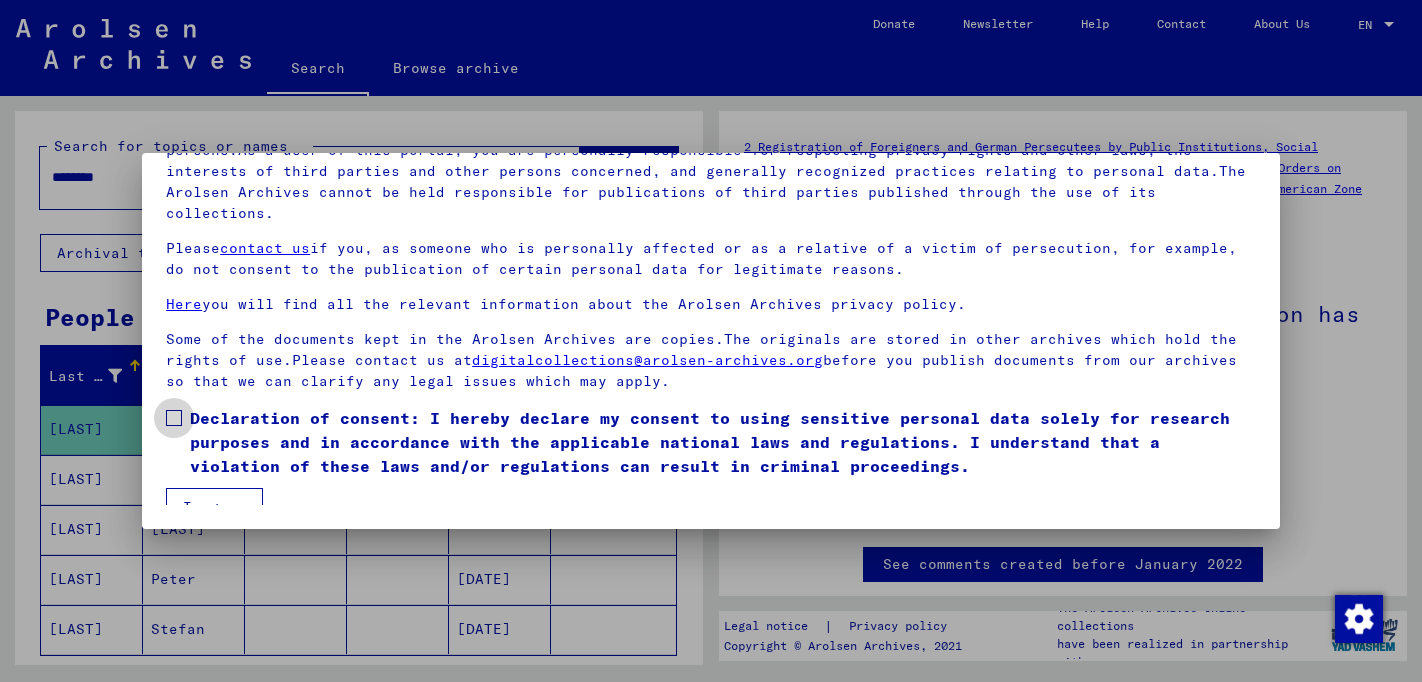 click at bounding box center (174, 418) 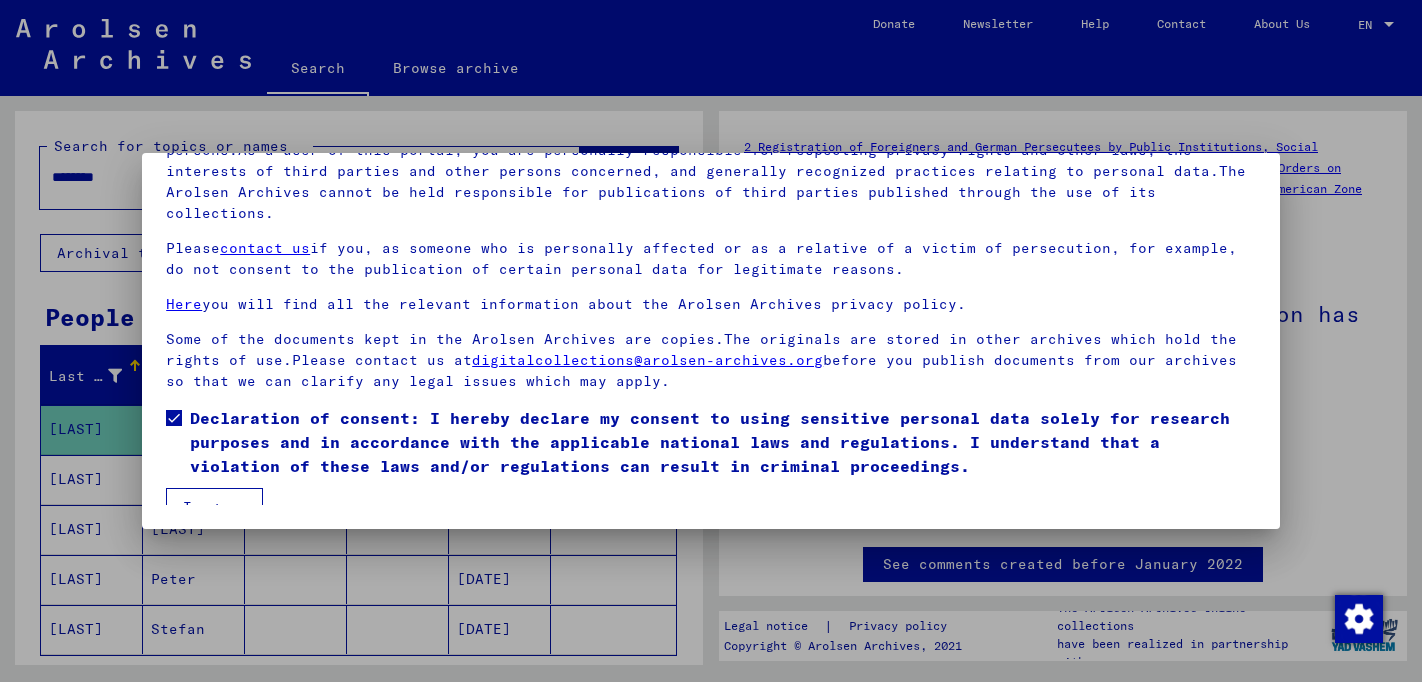 click on "I agree" at bounding box center (214, 507) 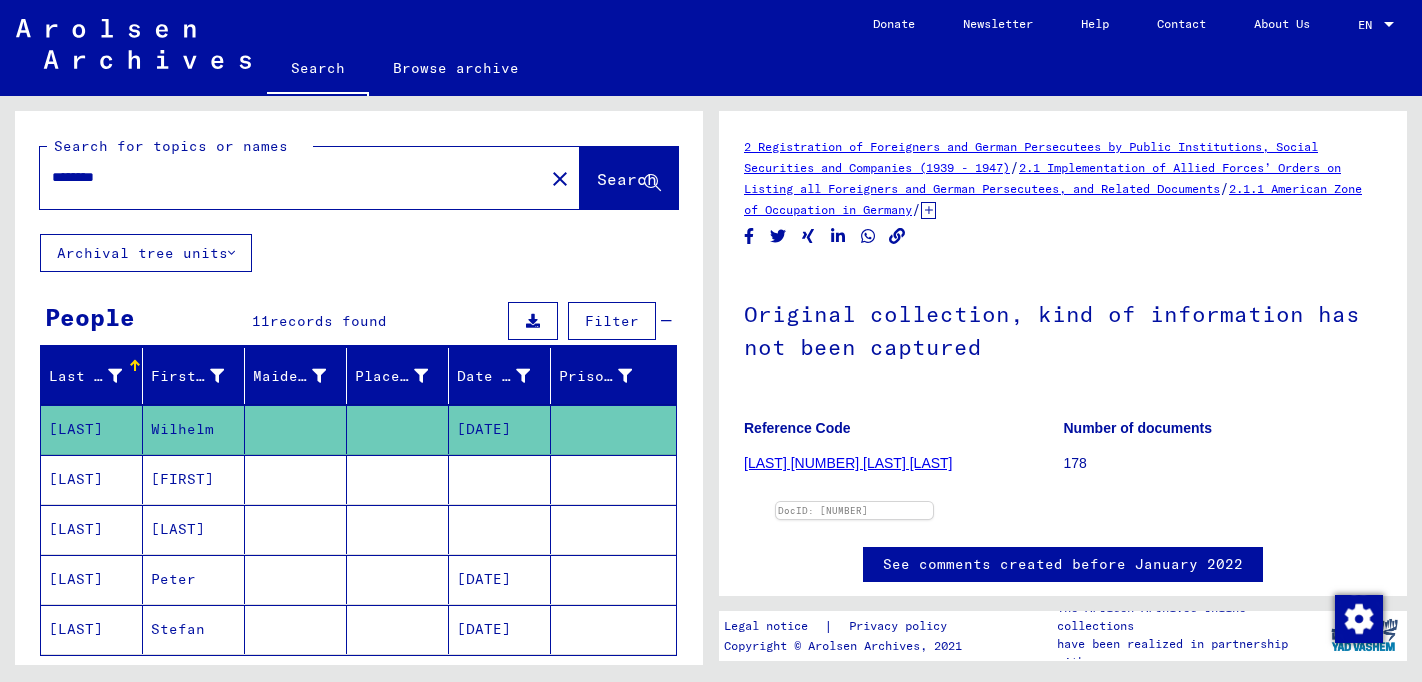 drag, startPoint x: 1335, startPoint y: 294, endPoint x: 113, endPoint y: 167, distance: 1228.5817 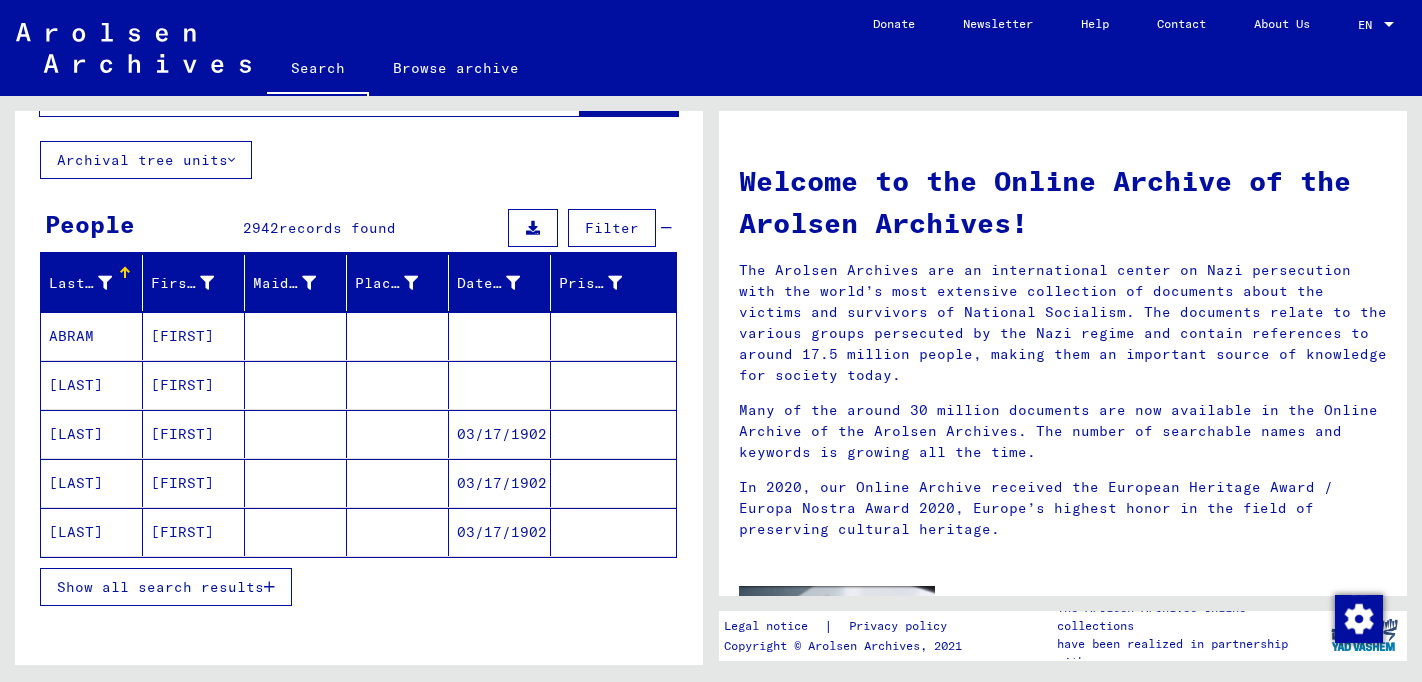 scroll, scrollTop: 114, scrollLeft: 0, axis: vertical 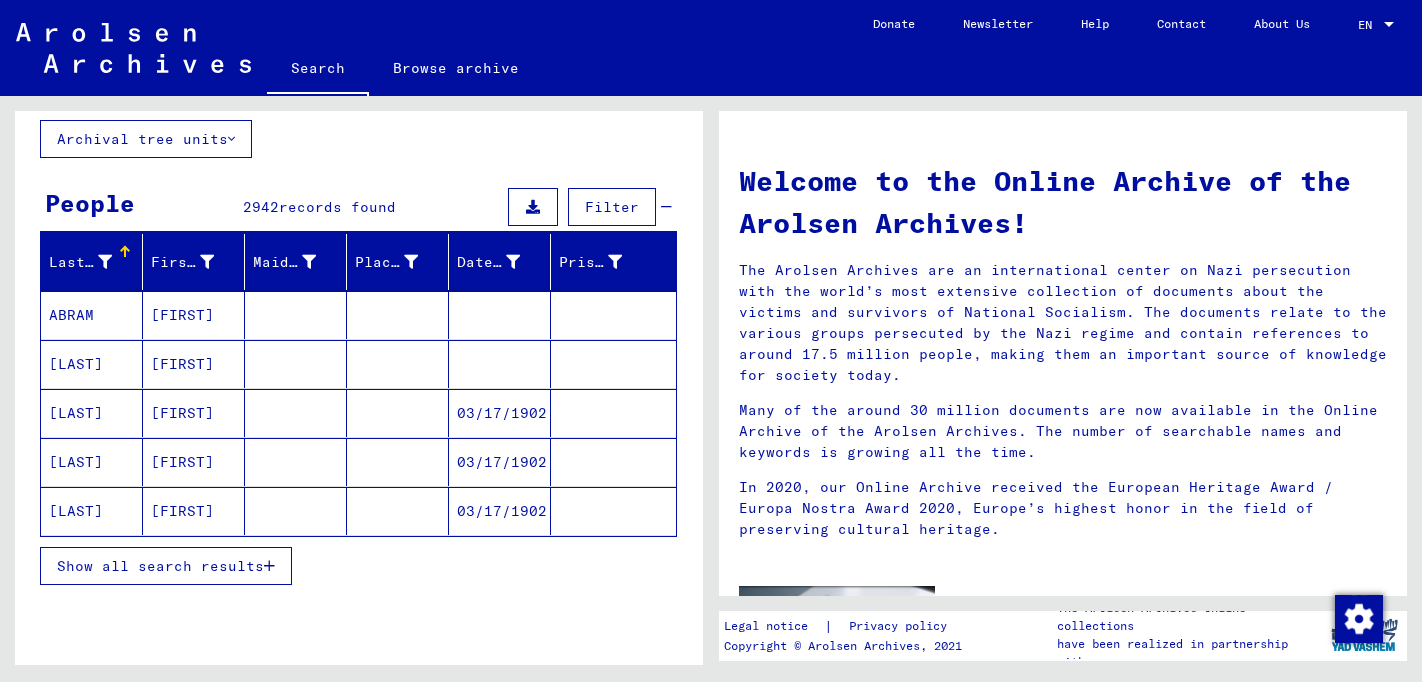 click on "Show all search results" at bounding box center (160, 566) 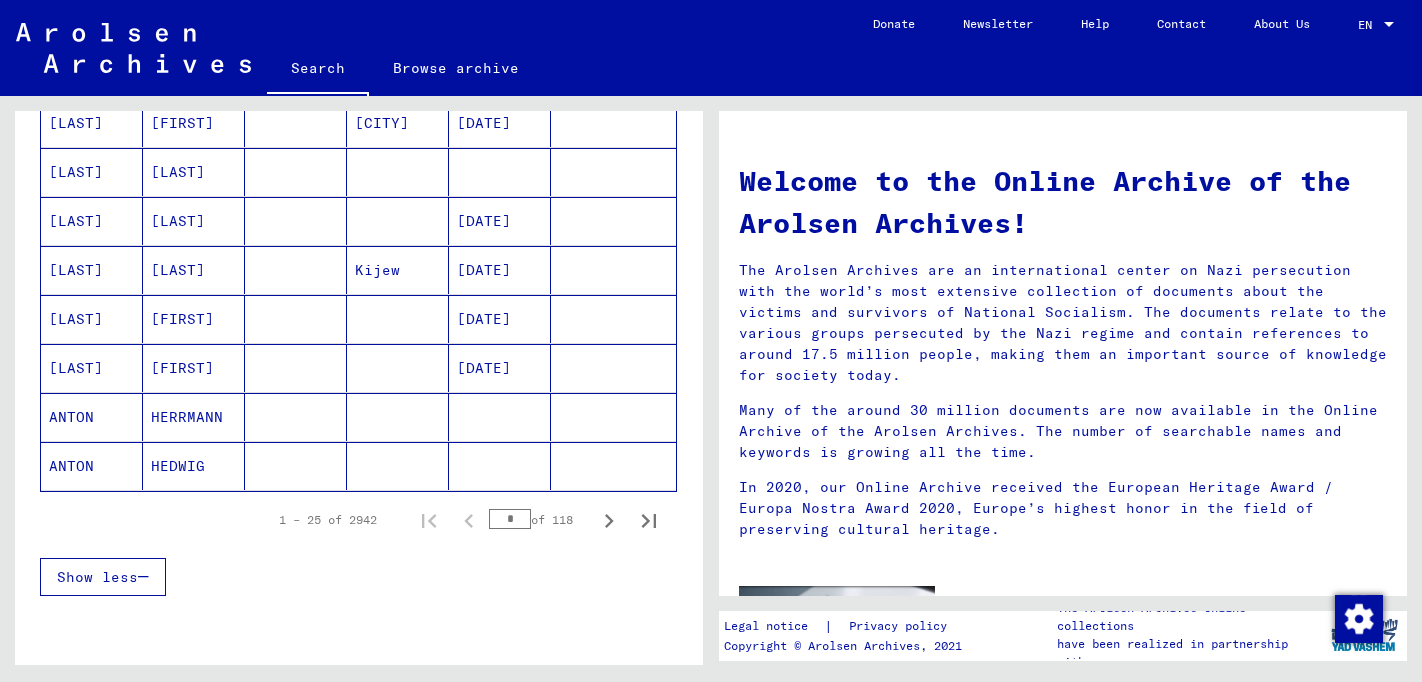 scroll, scrollTop: 1145, scrollLeft: 0, axis: vertical 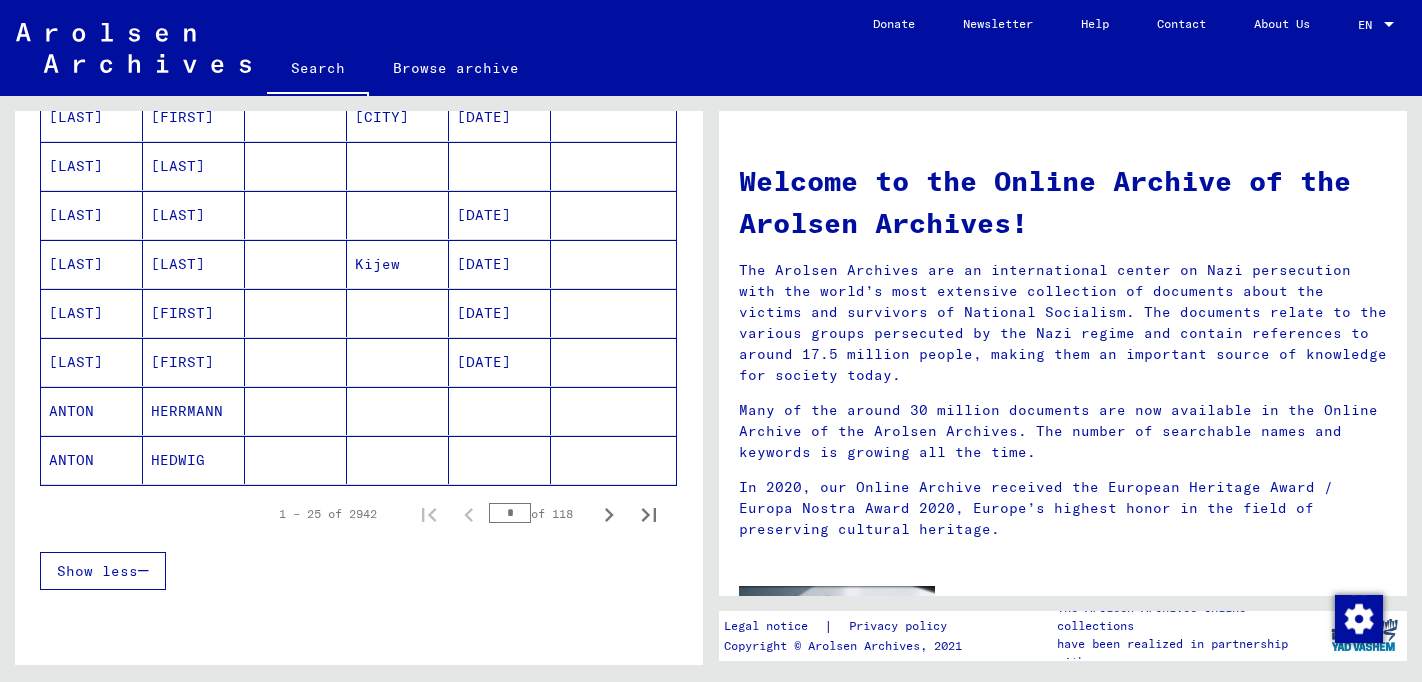 click at bounding box center [609, 515] 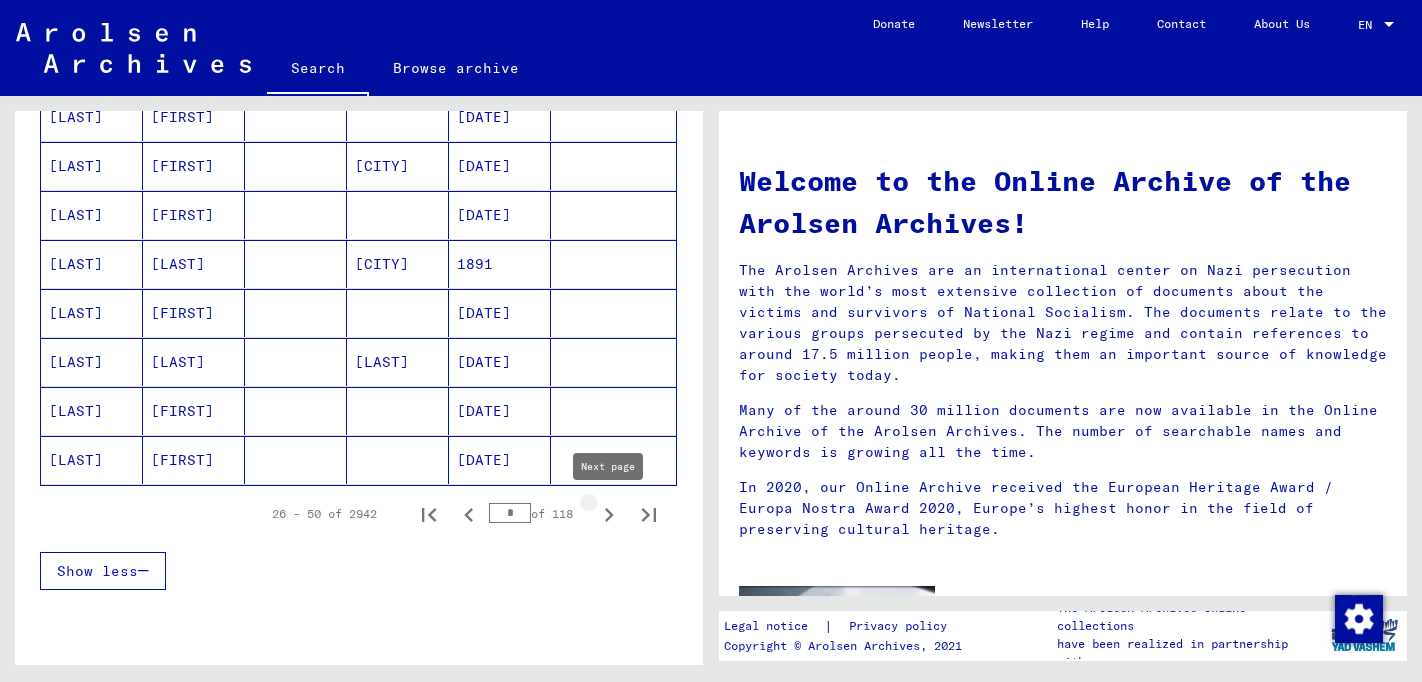 click at bounding box center (609, 515) 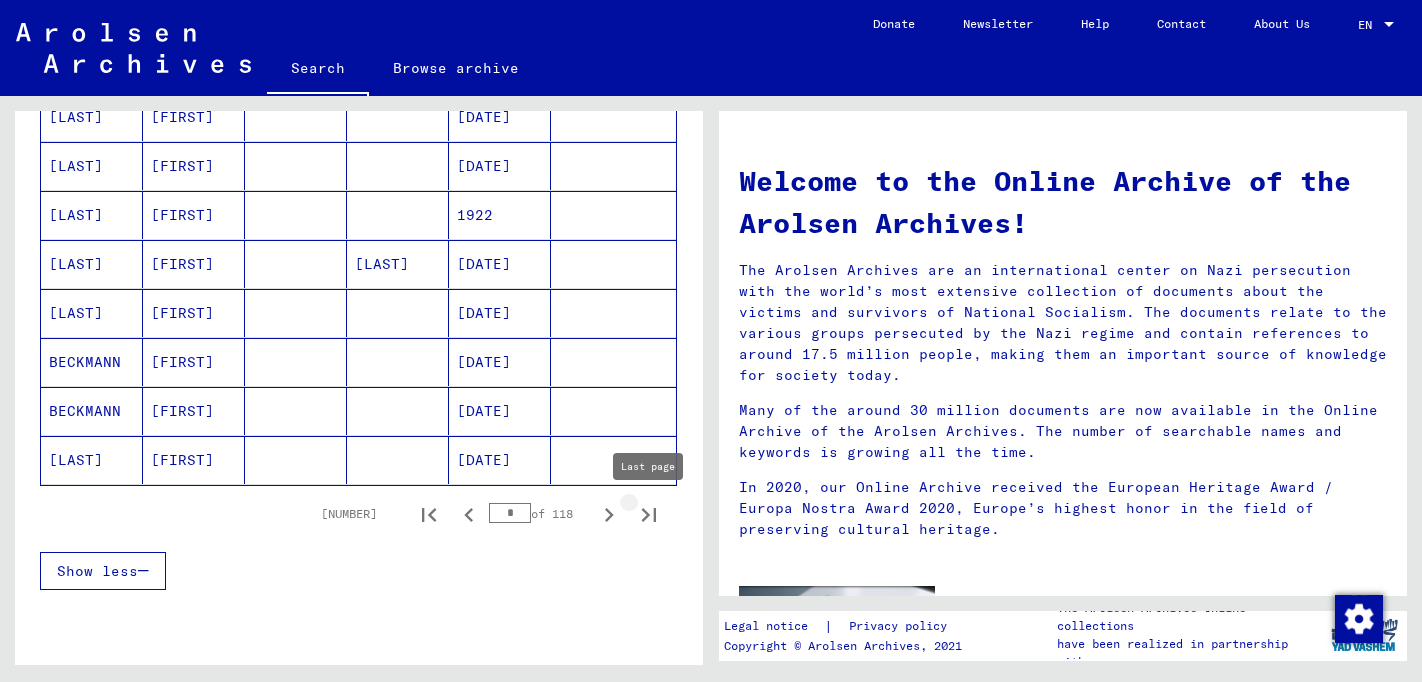 click at bounding box center [649, 515] 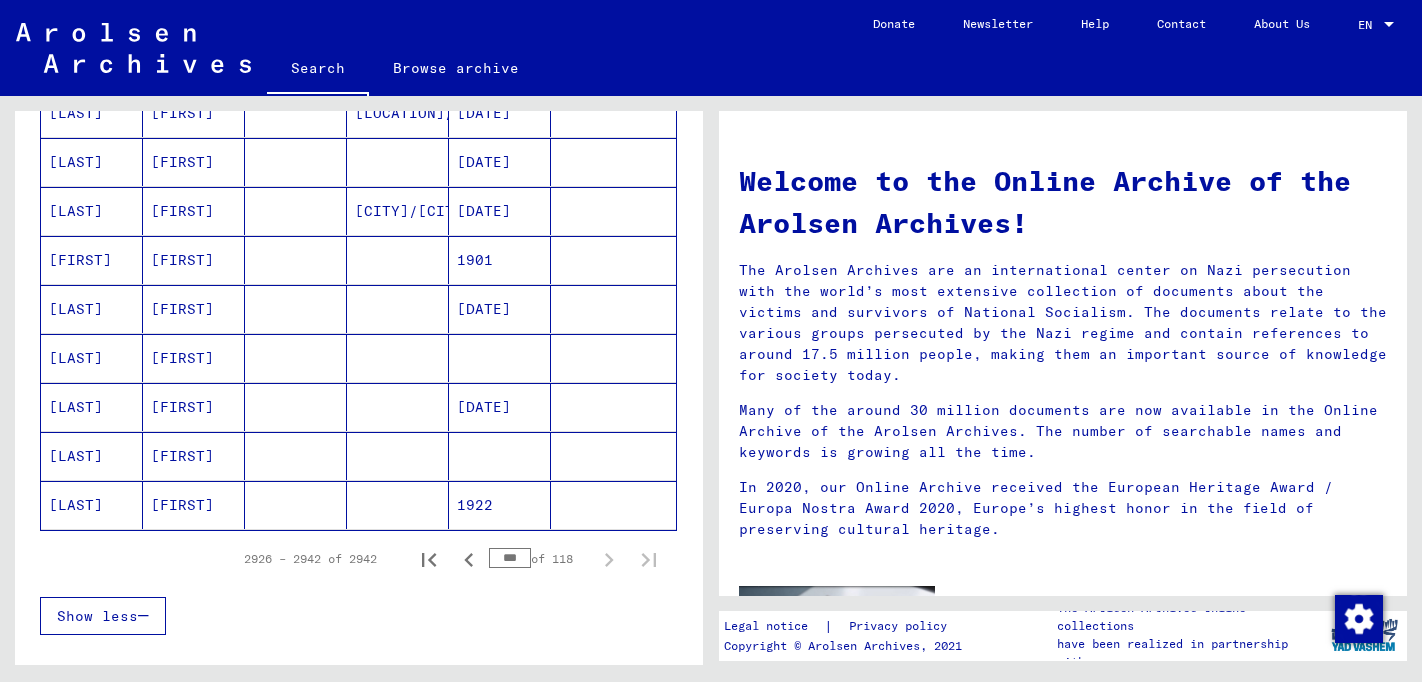 scroll, scrollTop: 706, scrollLeft: 0, axis: vertical 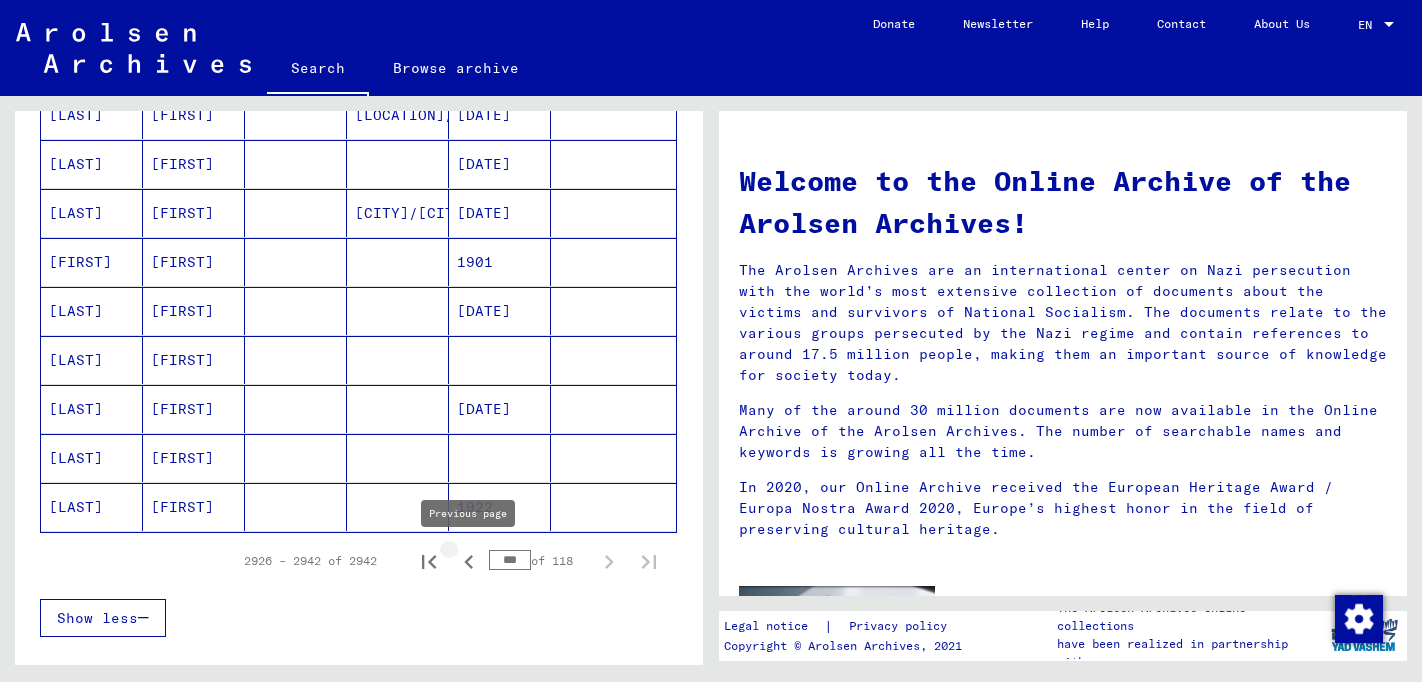 click at bounding box center [468, 562] 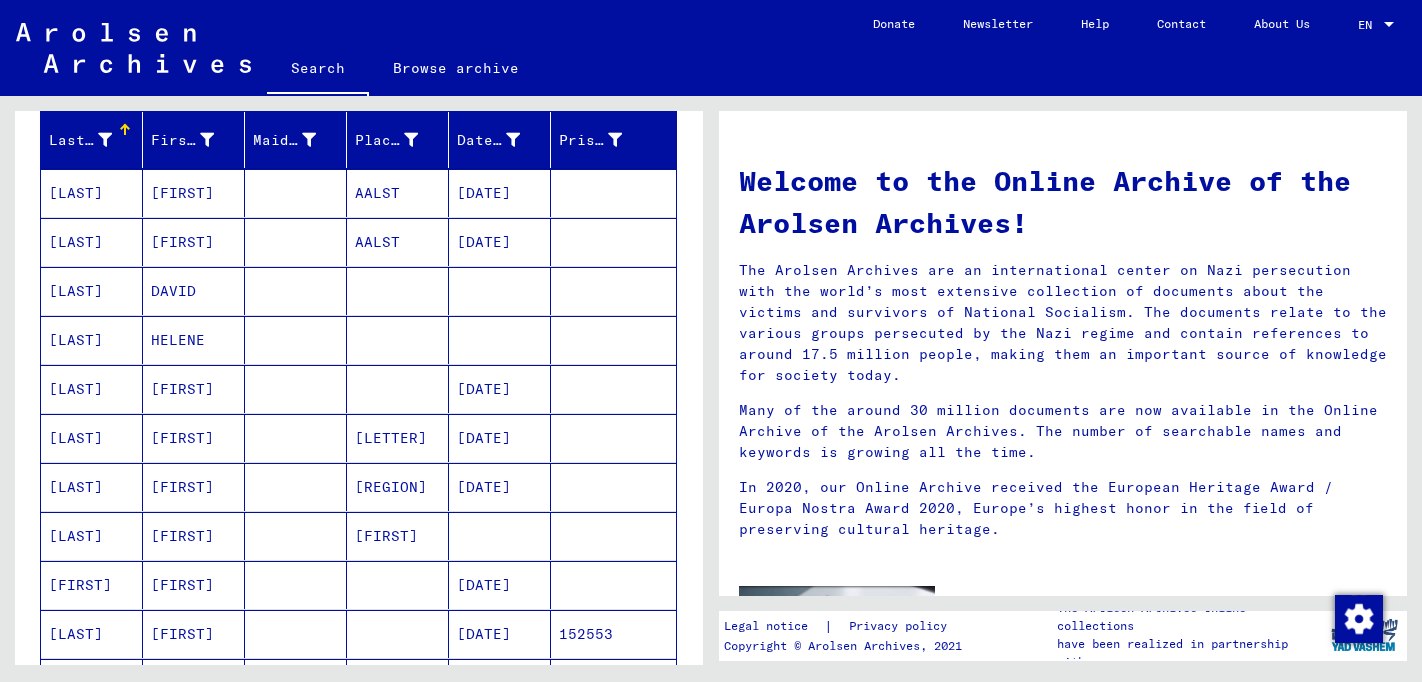 scroll, scrollTop: 0, scrollLeft: 0, axis: both 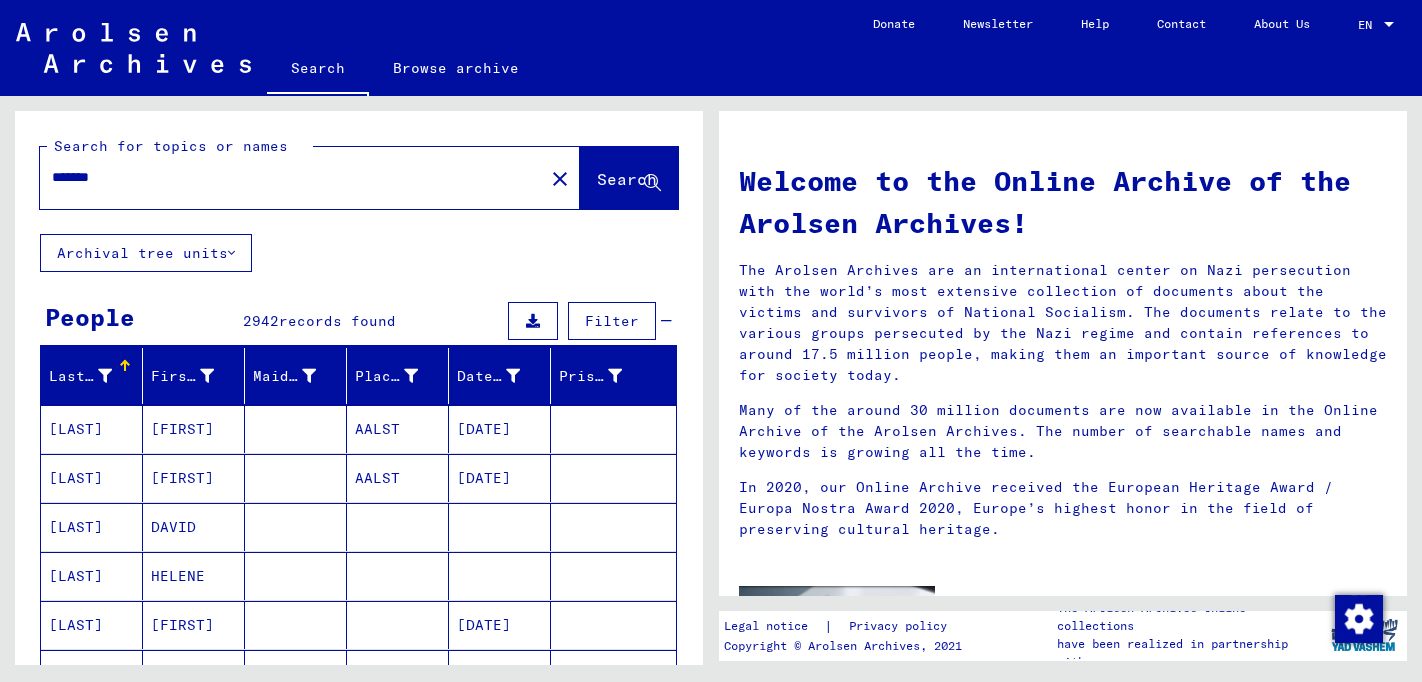 drag, startPoint x: 135, startPoint y: 181, endPoint x: 20, endPoint y: 170, distance: 115.52489 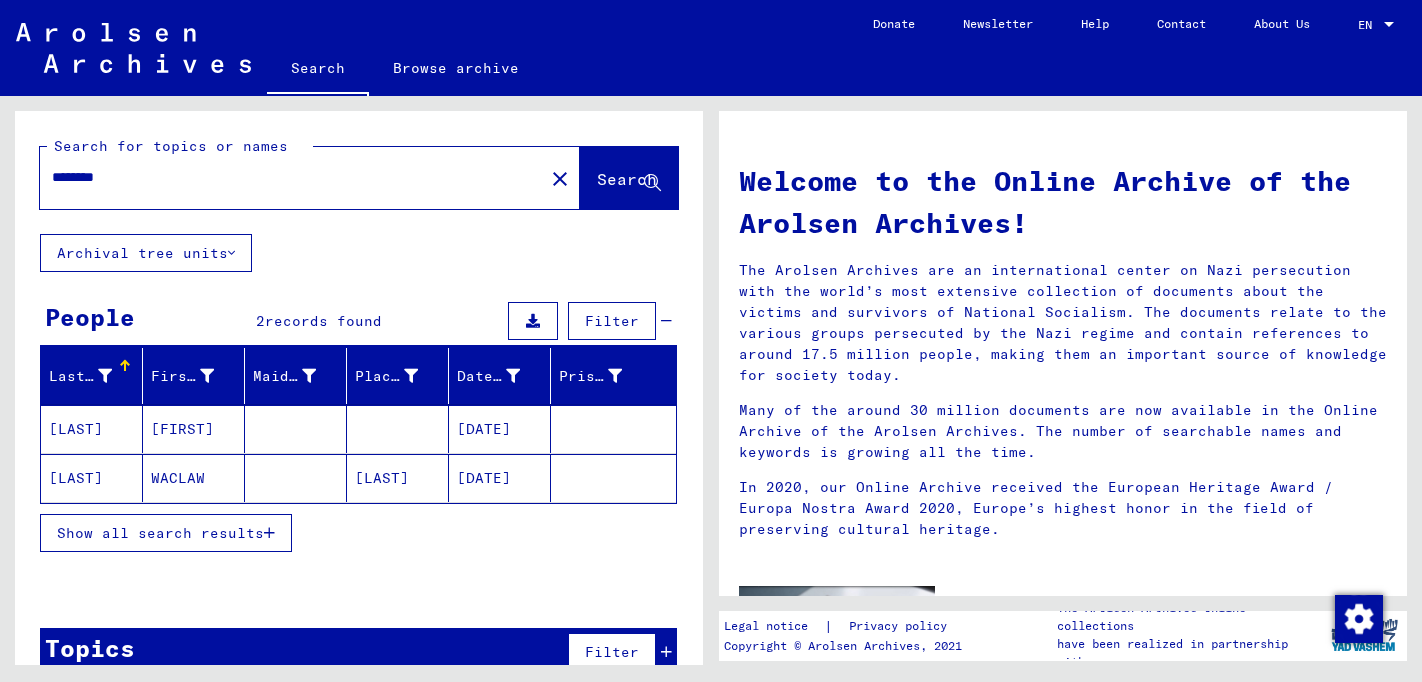 click on "********" at bounding box center [286, 177] 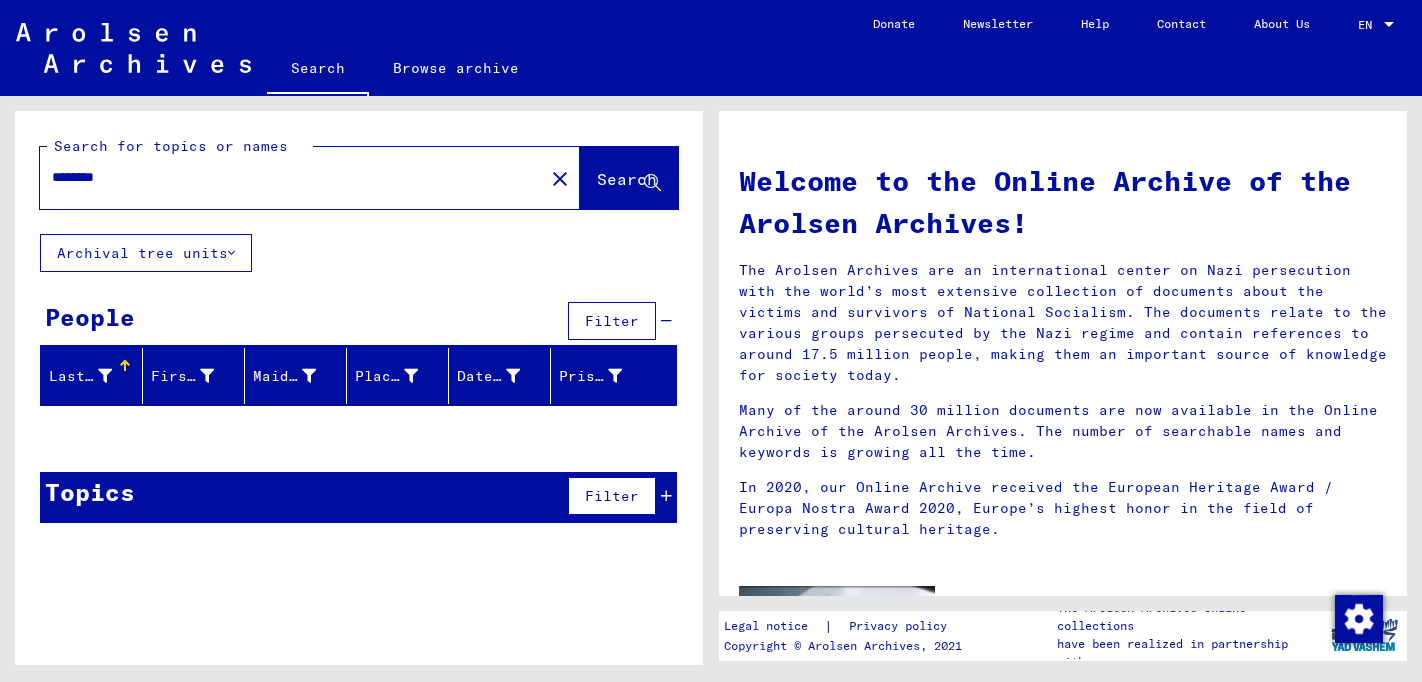 click on "********" at bounding box center (286, 177) 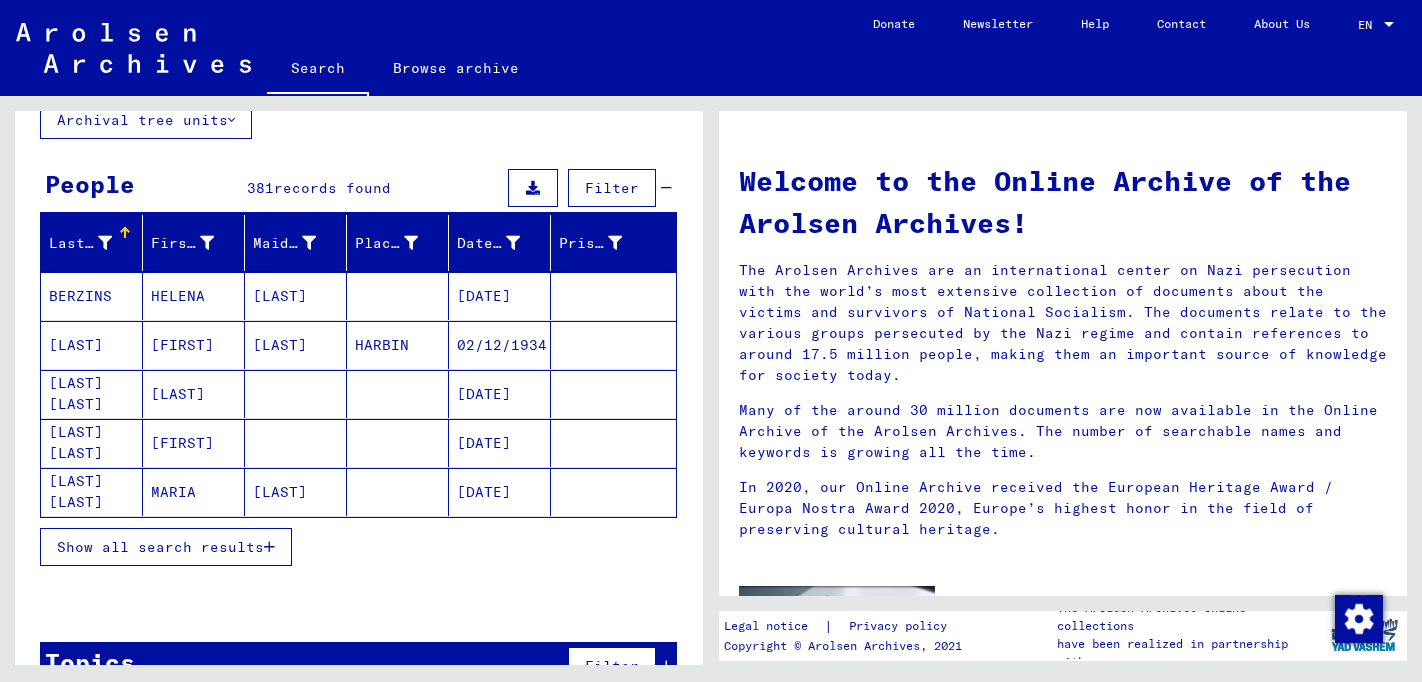 scroll, scrollTop: 135, scrollLeft: 0, axis: vertical 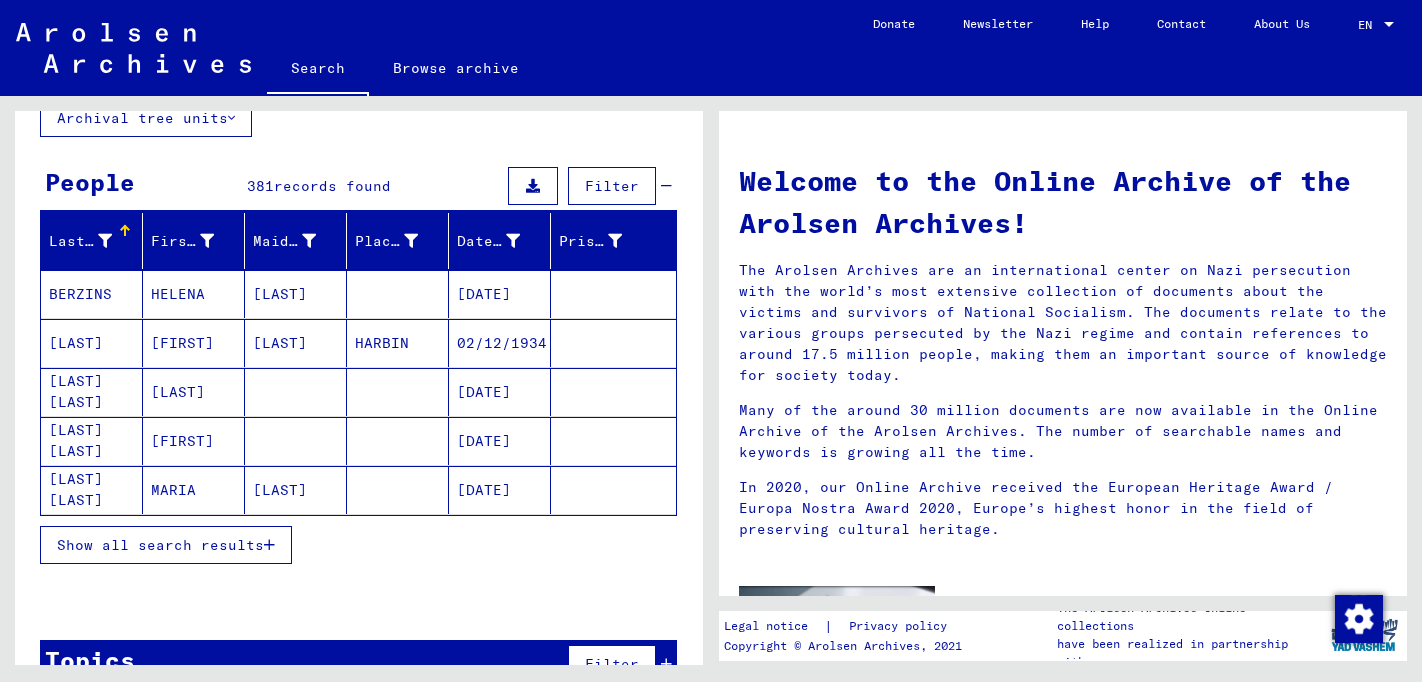 click on "Show all search results" at bounding box center [160, 545] 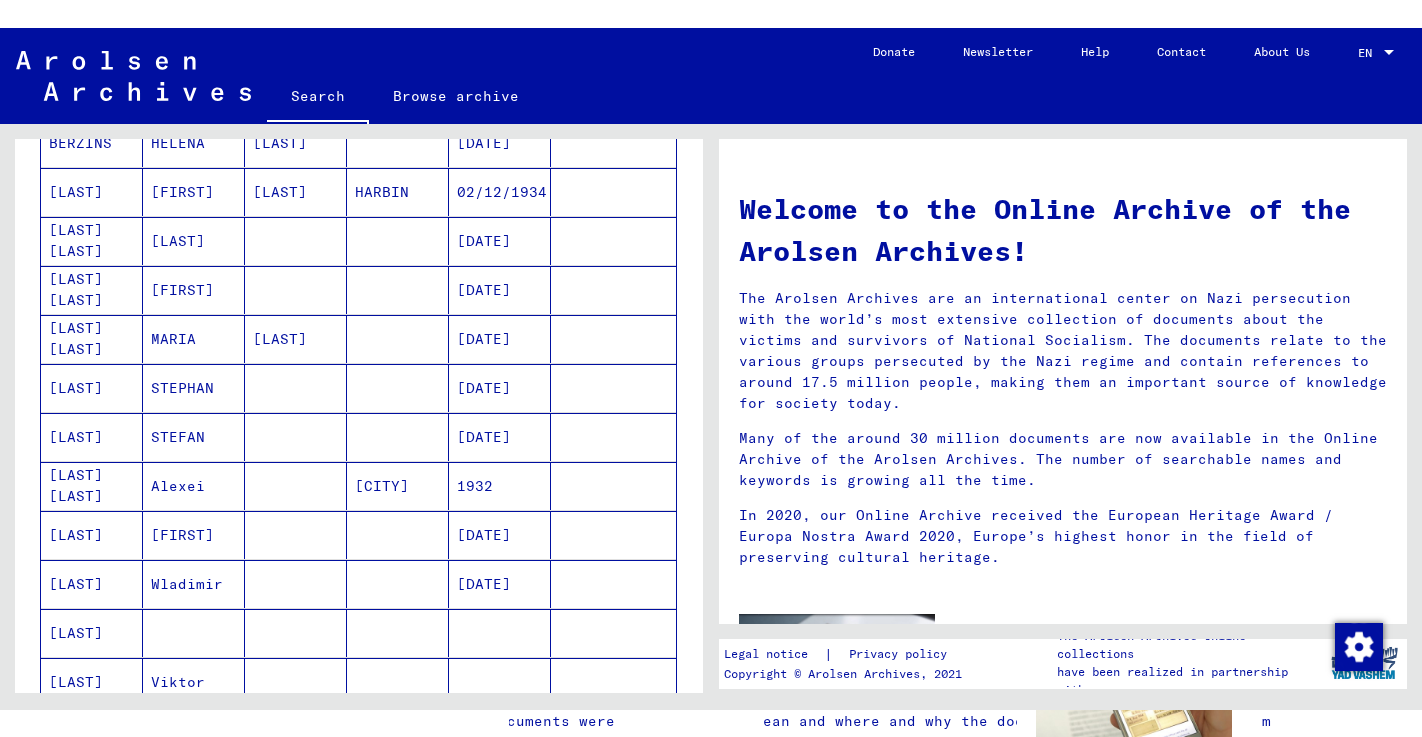 scroll, scrollTop: 316, scrollLeft: 0, axis: vertical 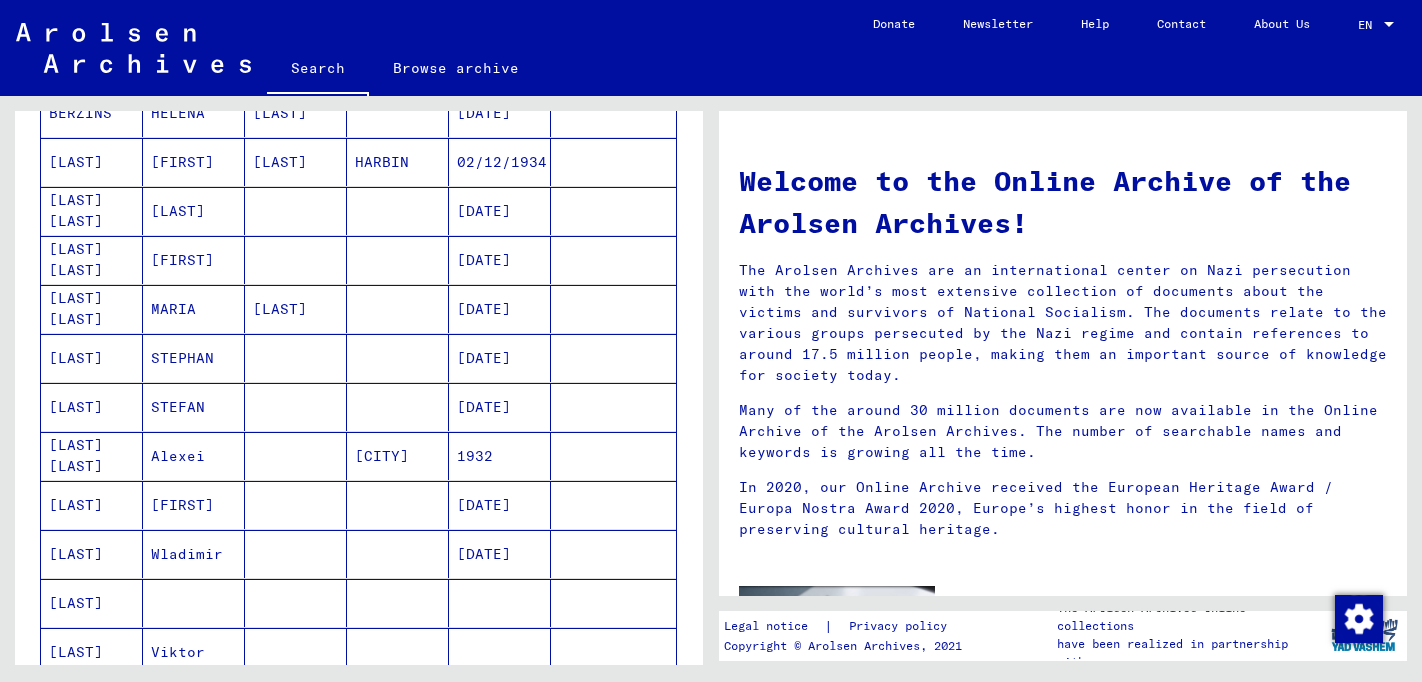 drag, startPoint x: 1397, startPoint y: 322, endPoint x: 1408, endPoint y: 668, distance: 346.1748 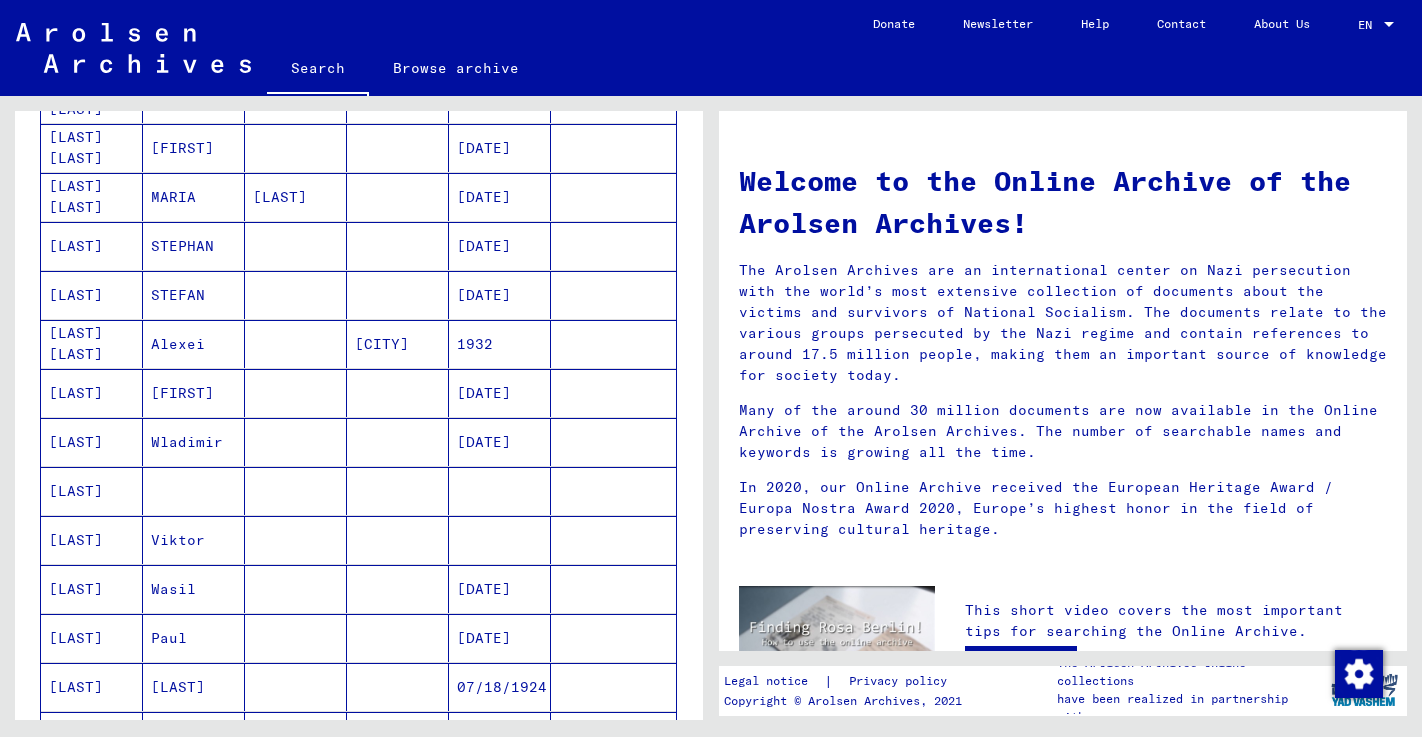 scroll, scrollTop: 0, scrollLeft: 0, axis: both 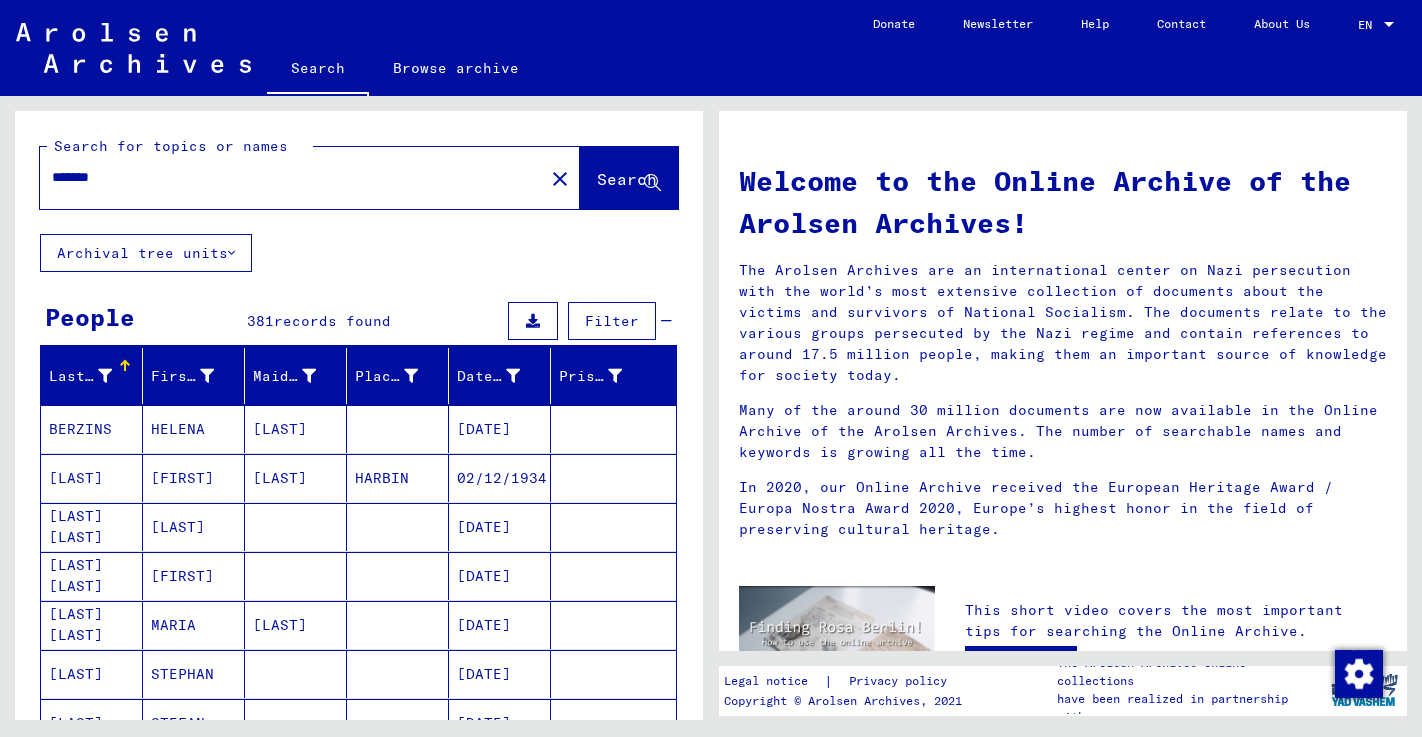 click on "*******" at bounding box center (286, 177) 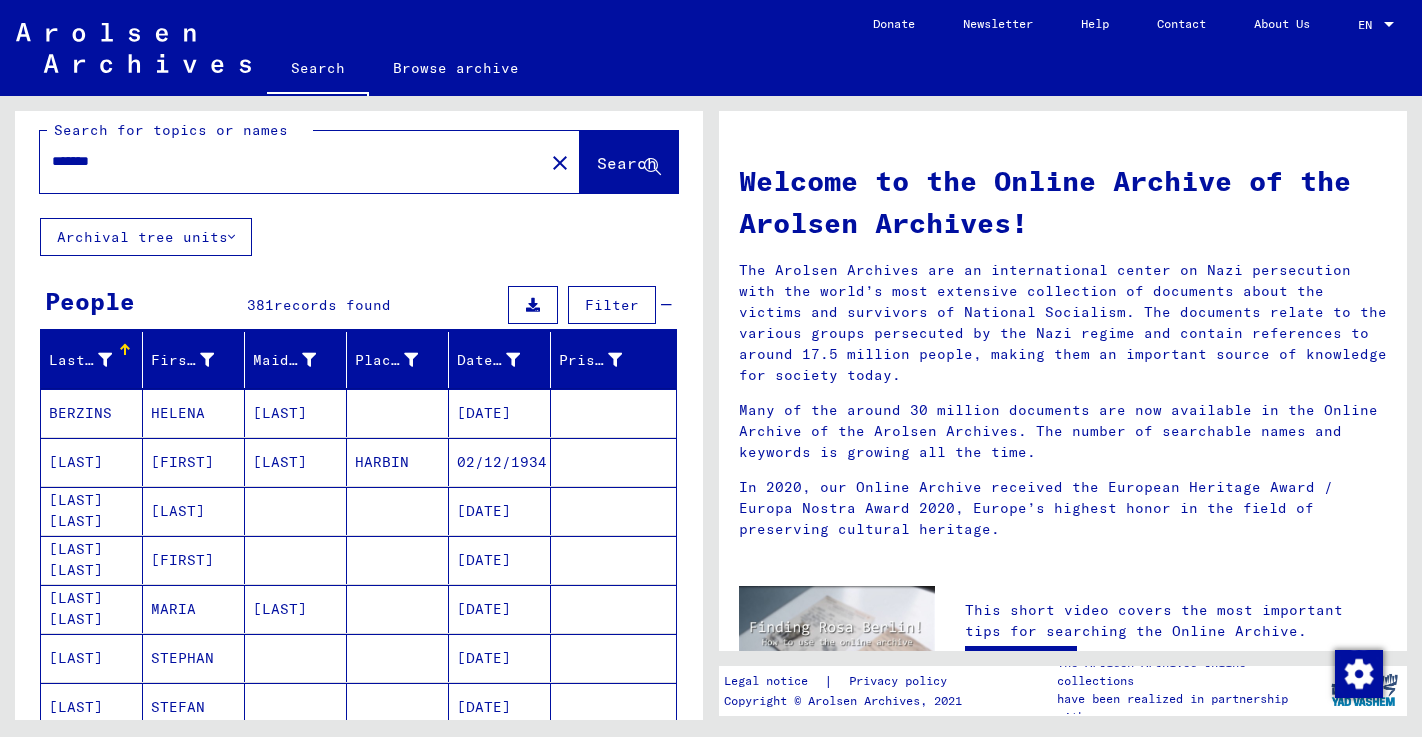 drag, startPoint x: 115, startPoint y: 165, endPoint x: 71, endPoint y: 157, distance: 44.72136 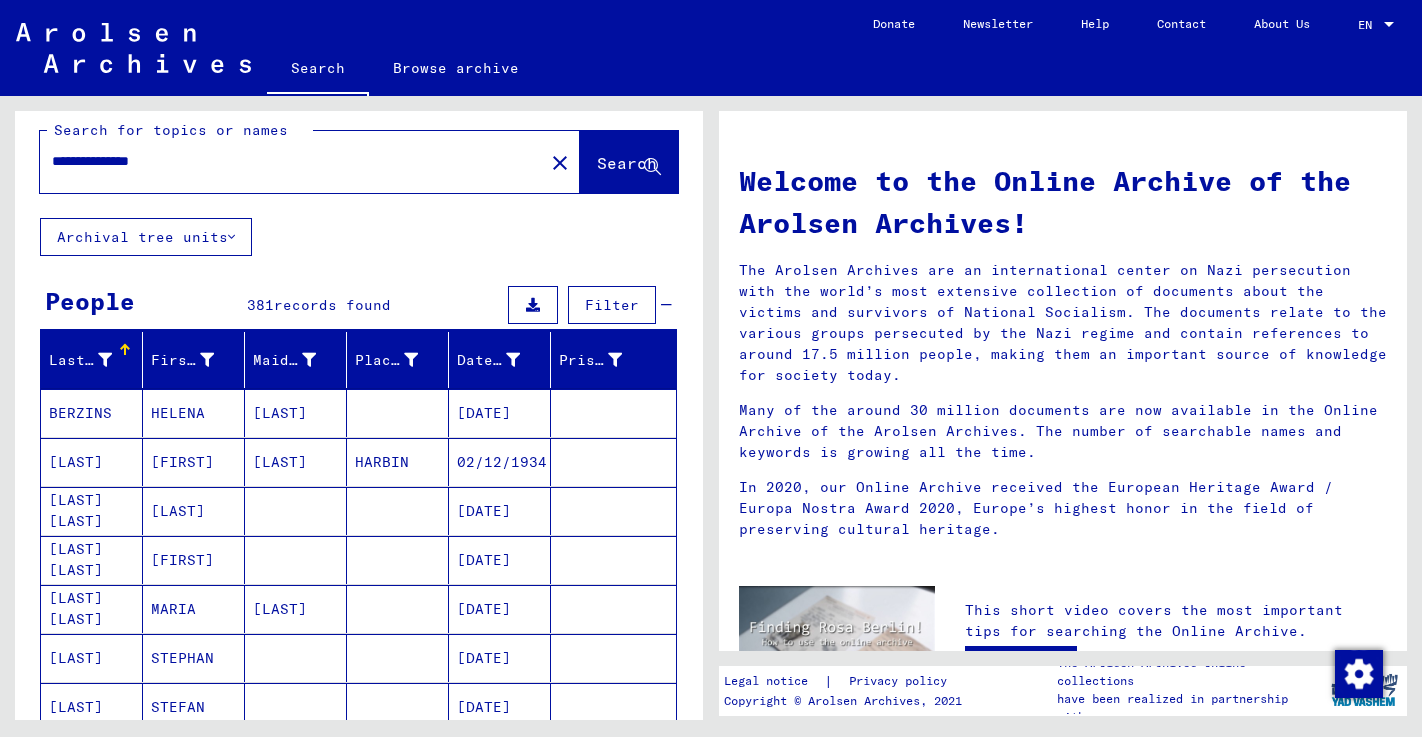 scroll, scrollTop: 0, scrollLeft: 0, axis: both 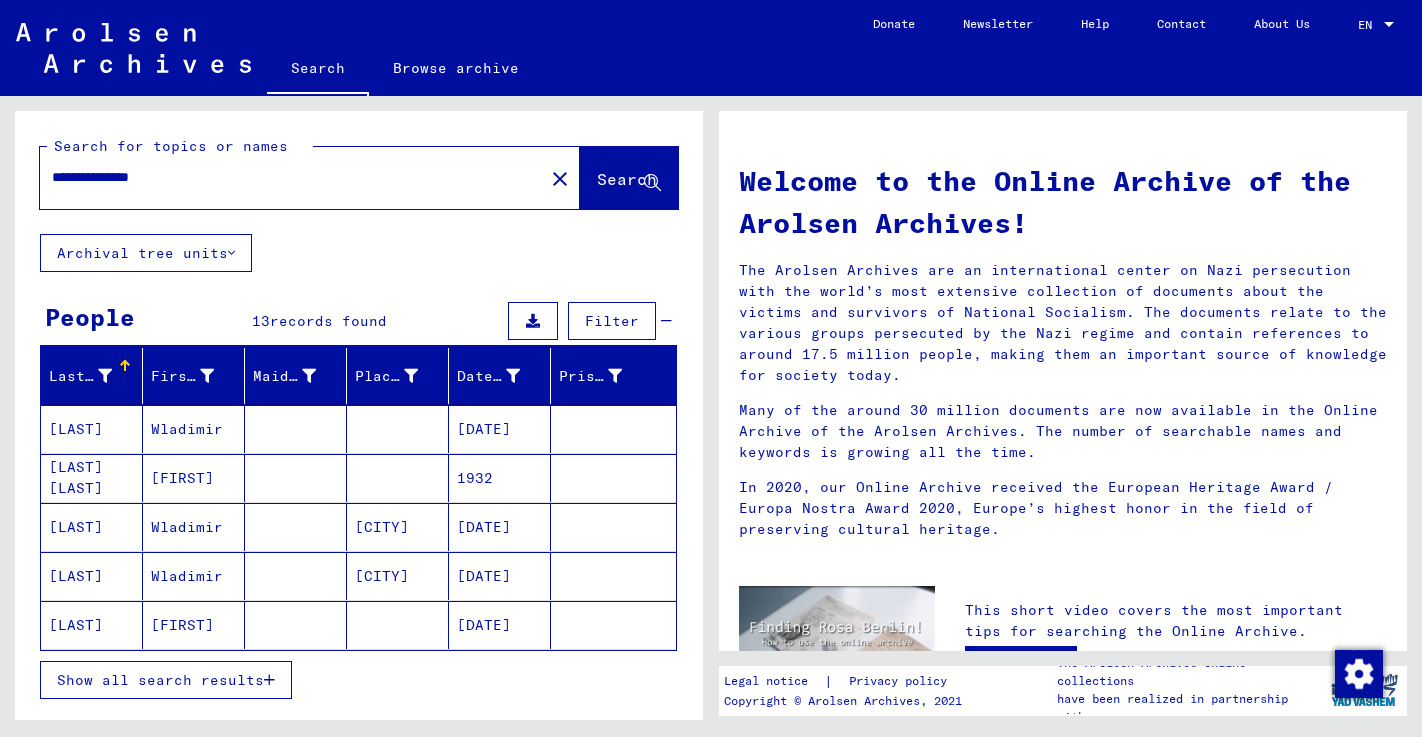 click on "Show all search results" at bounding box center (160, 680) 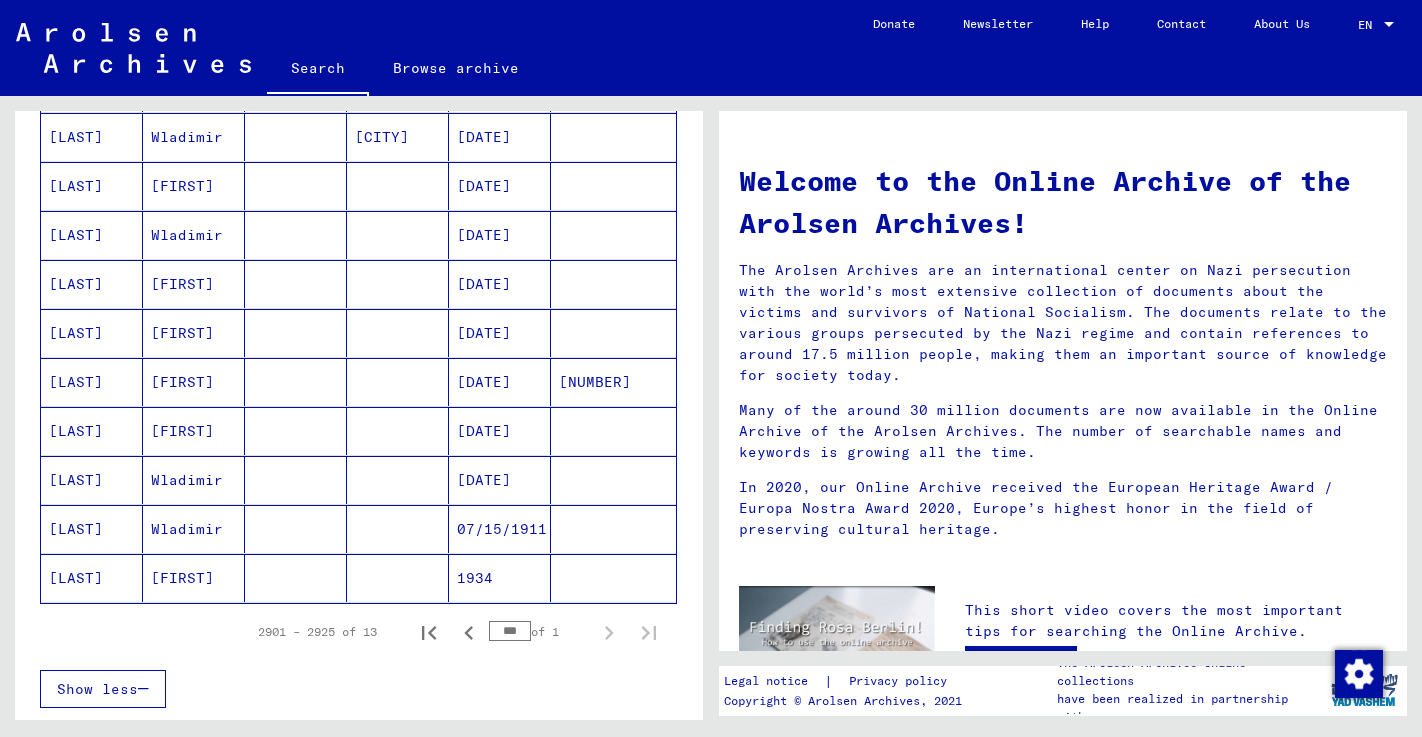 scroll, scrollTop: 445, scrollLeft: 0, axis: vertical 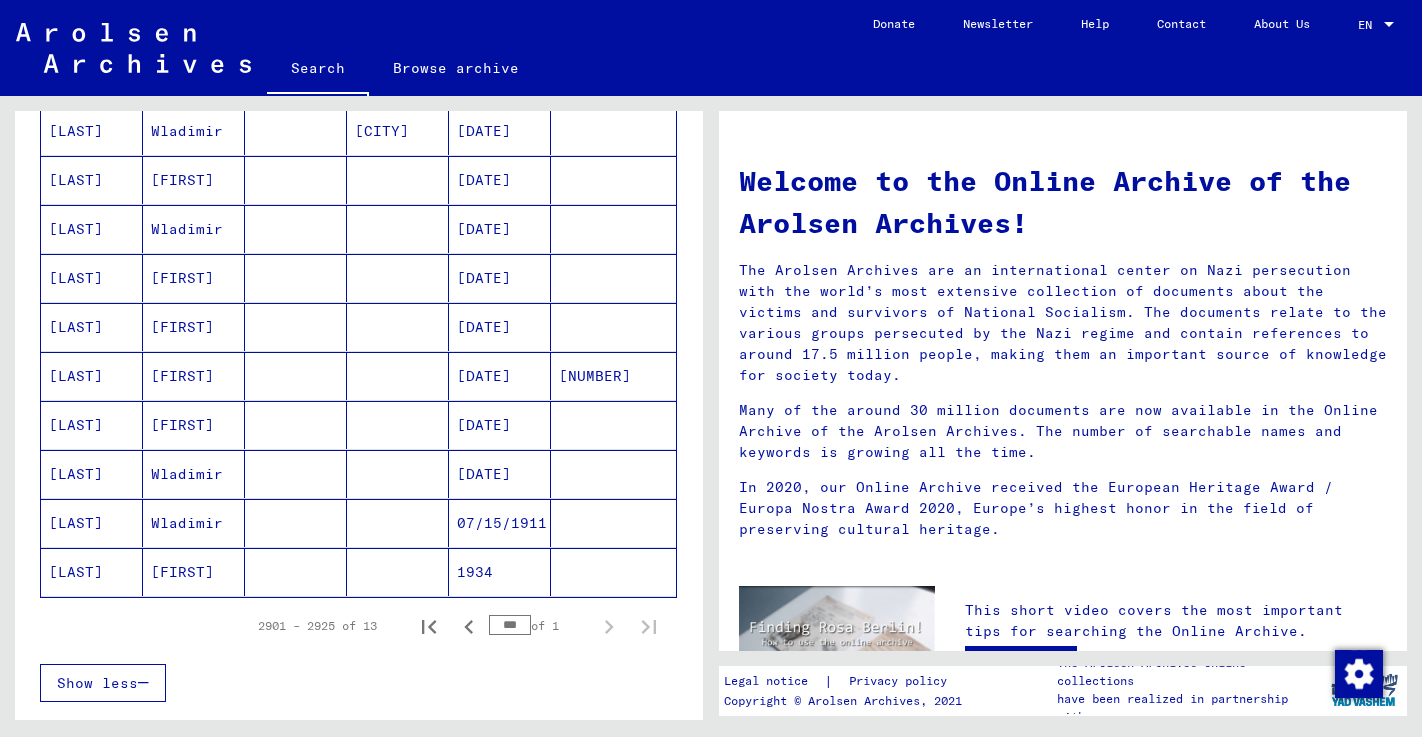 drag, startPoint x: 398, startPoint y: 674, endPoint x: 232, endPoint y: 615, distance: 176.17322 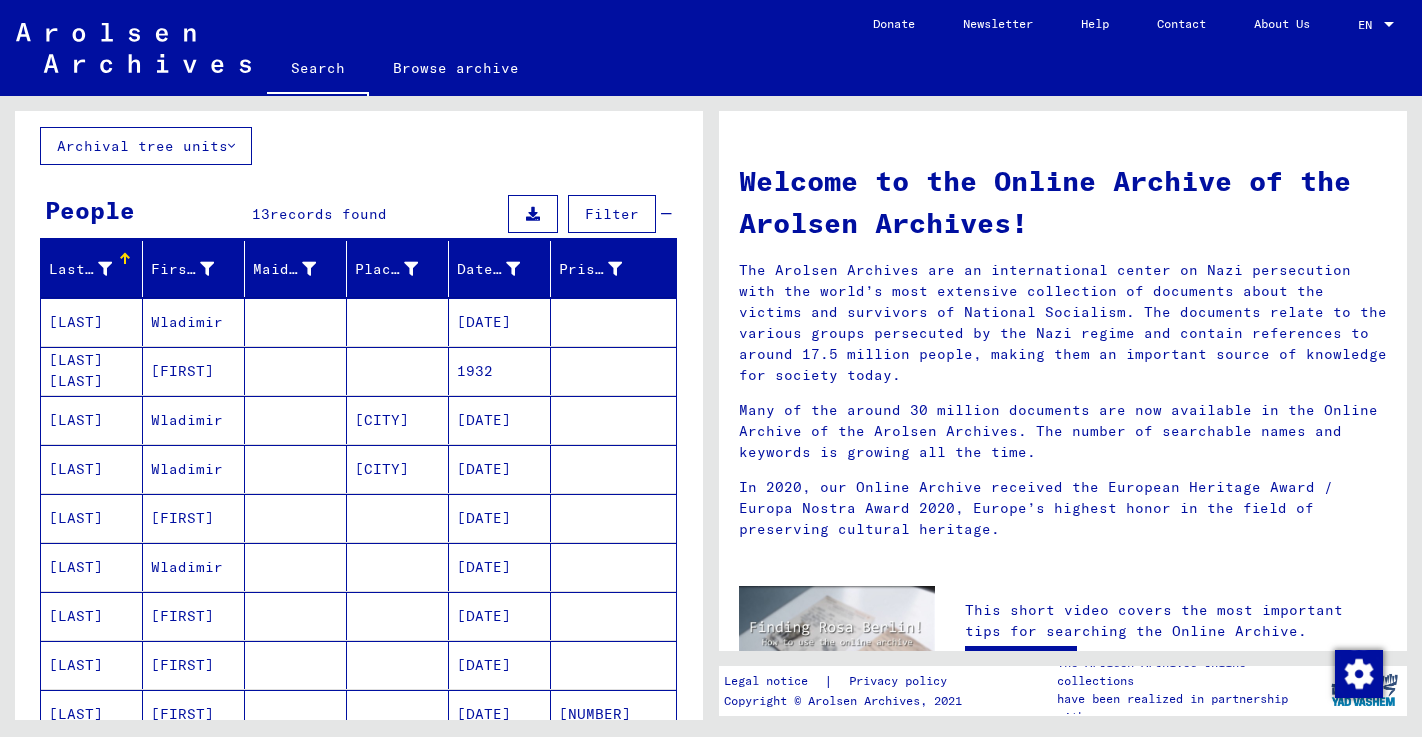 scroll, scrollTop: 0, scrollLeft: 0, axis: both 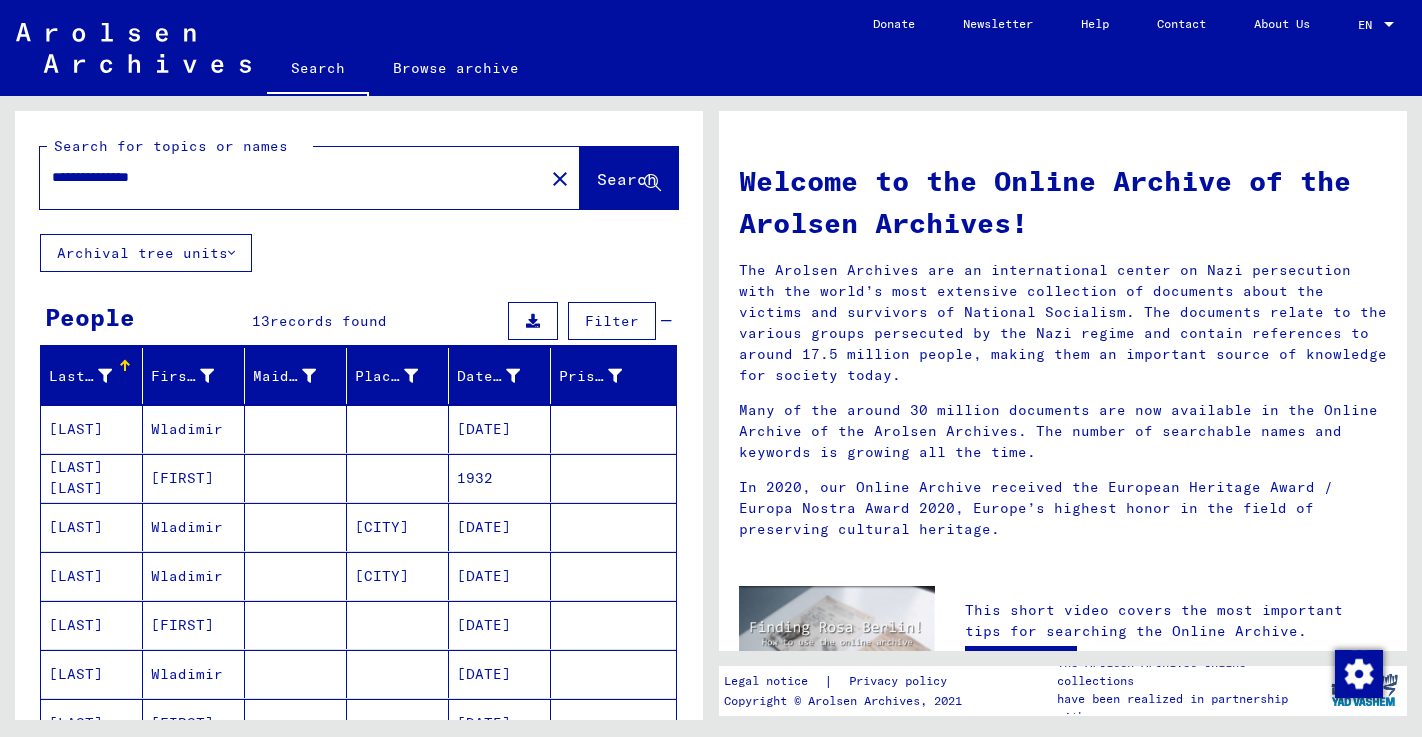click on "**********" at bounding box center [286, 177] 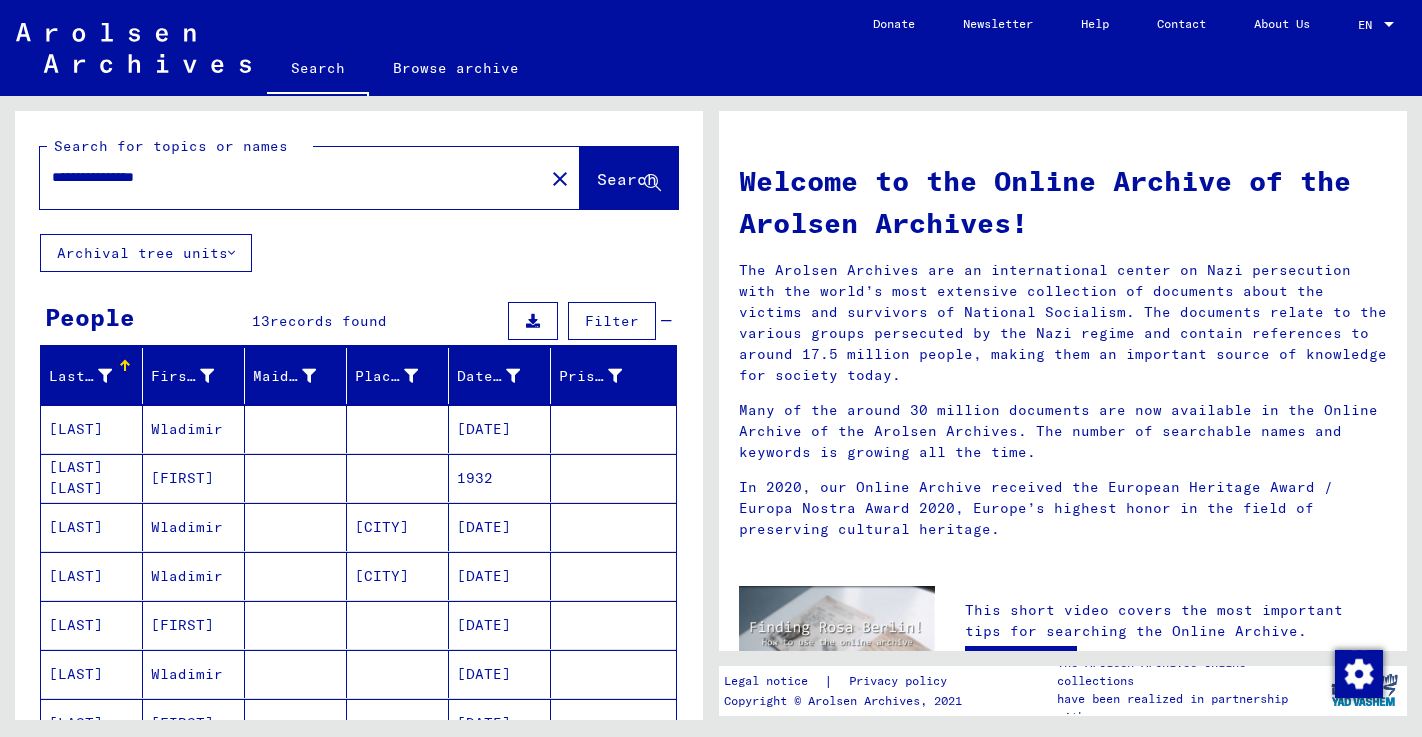 drag, startPoint x: 133, startPoint y: 179, endPoint x: 119, endPoint y: 179, distance: 14 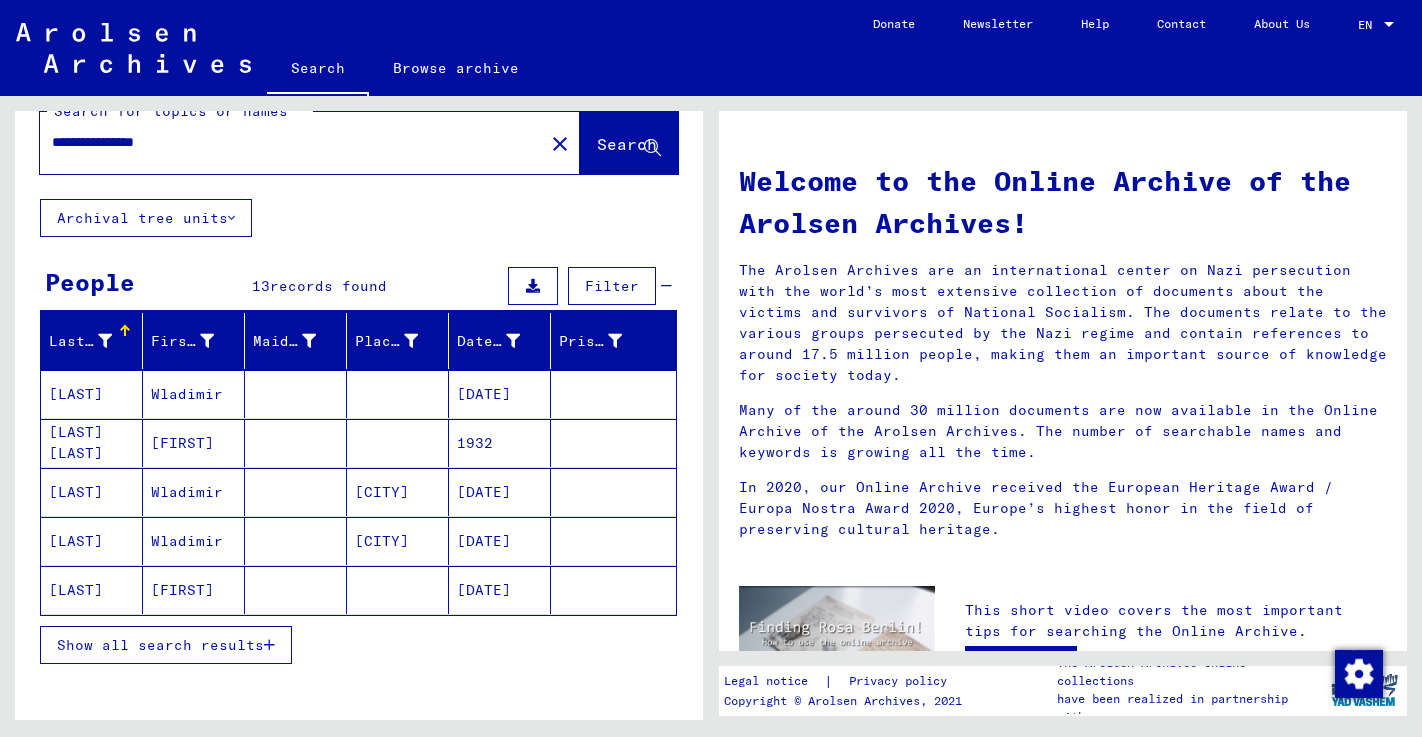 scroll, scrollTop: 49, scrollLeft: 0, axis: vertical 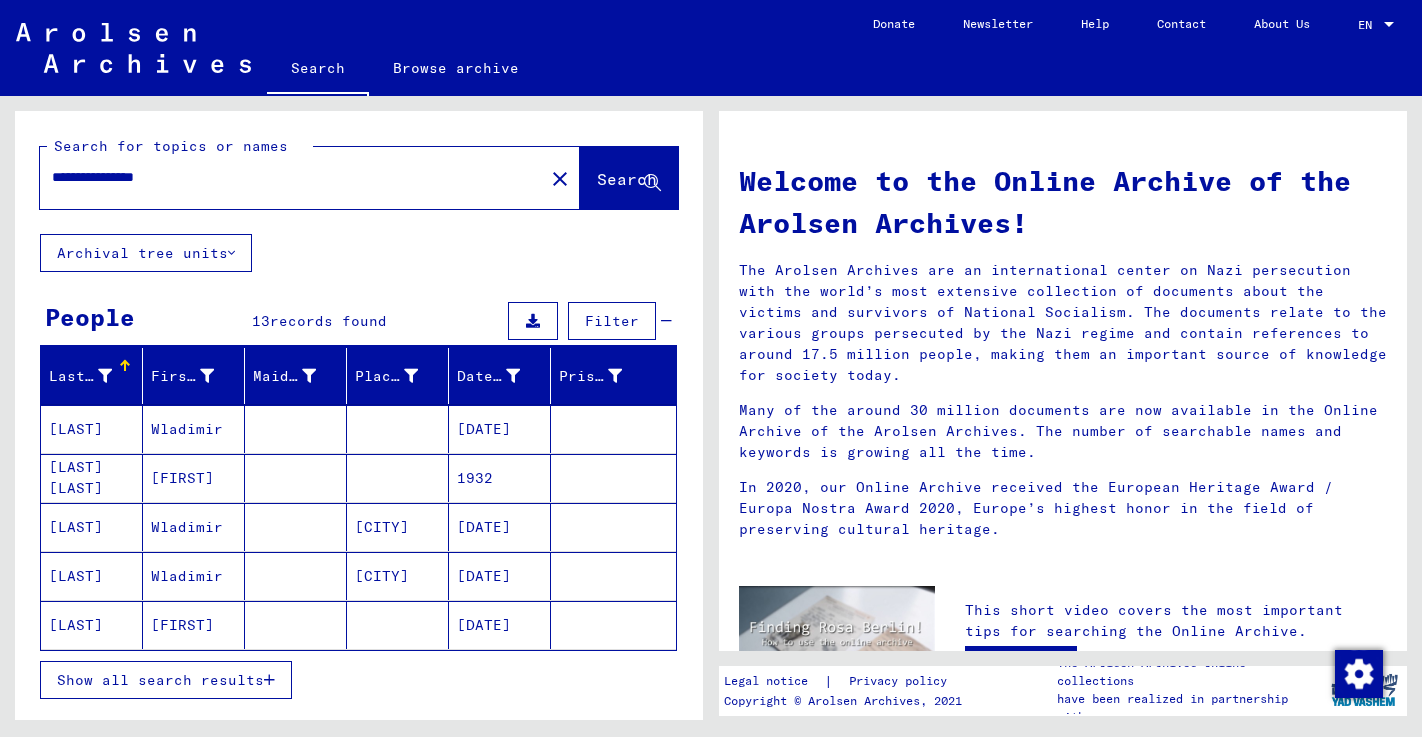 drag, startPoint x: 187, startPoint y: 129, endPoint x: 195, endPoint y: 174, distance: 45.705578 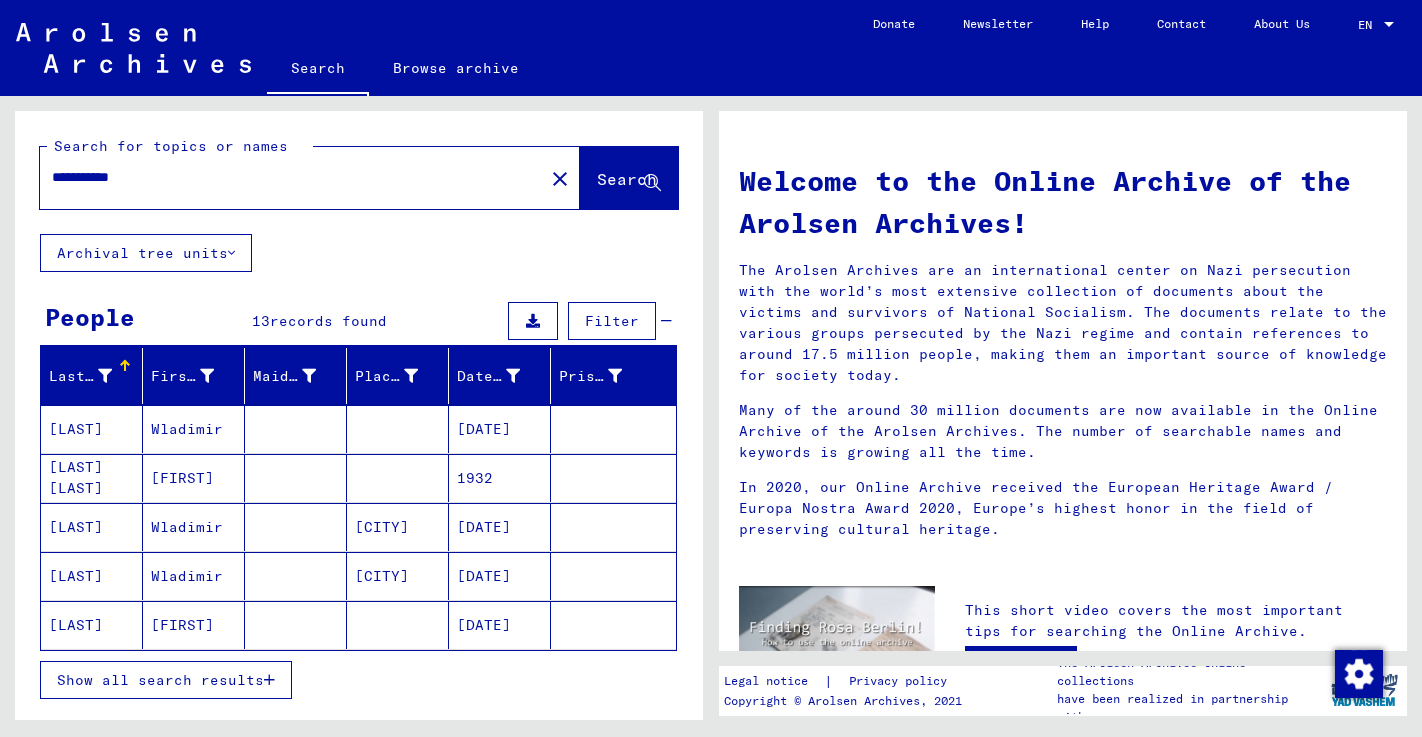 click on "Archival tree units" at bounding box center (146, 253) 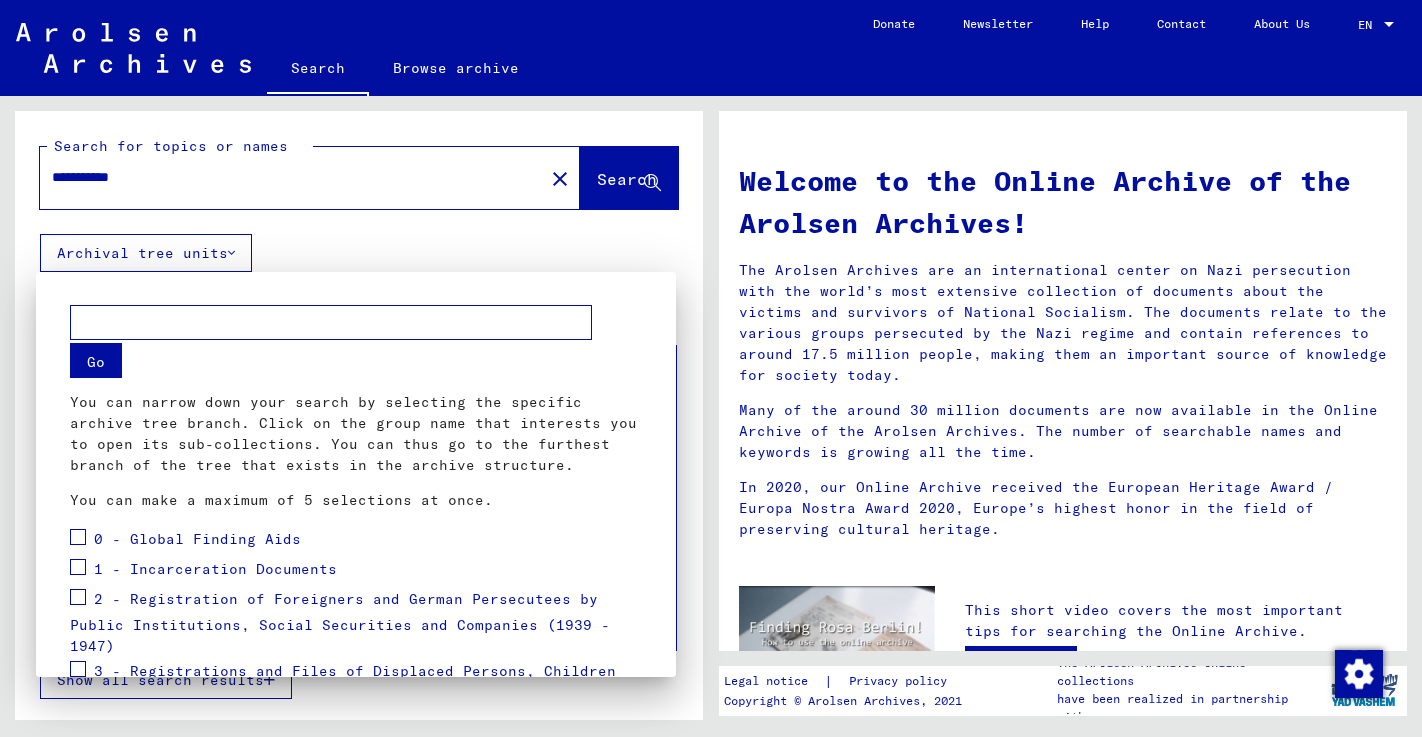 scroll, scrollTop: 1, scrollLeft: 0, axis: vertical 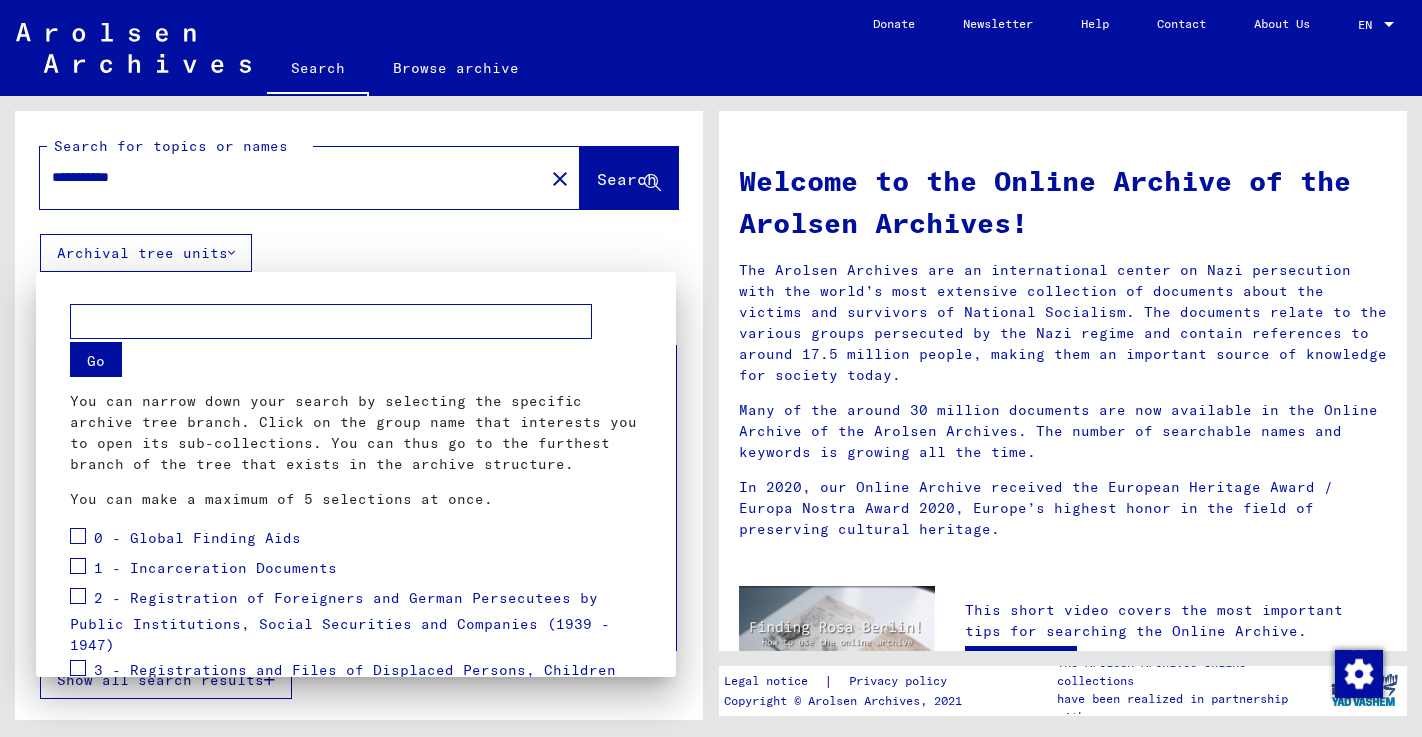 drag, startPoint x: 306, startPoint y: 264, endPoint x: 445, endPoint y: 246, distance: 140.16063 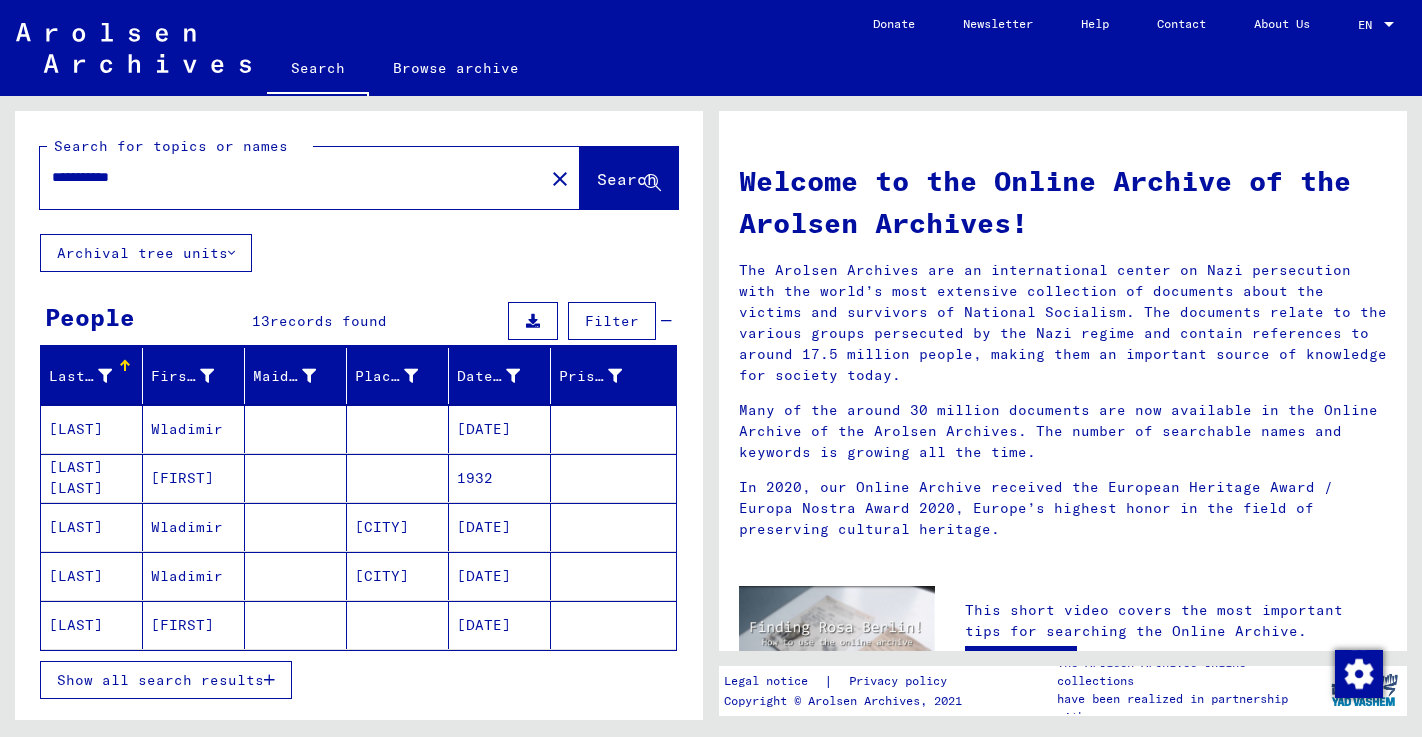 click on "**********" at bounding box center (286, 177) 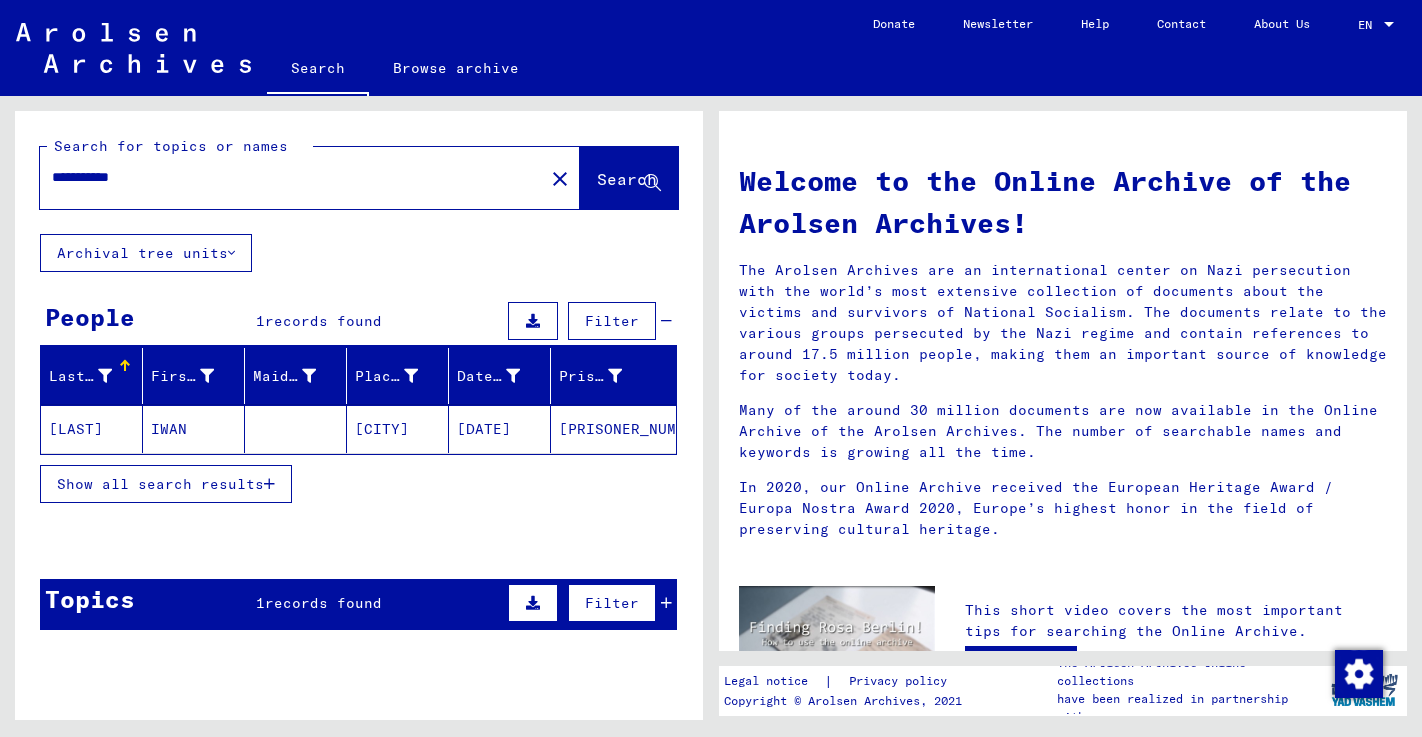 click on "**********" at bounding box center (286, 177) 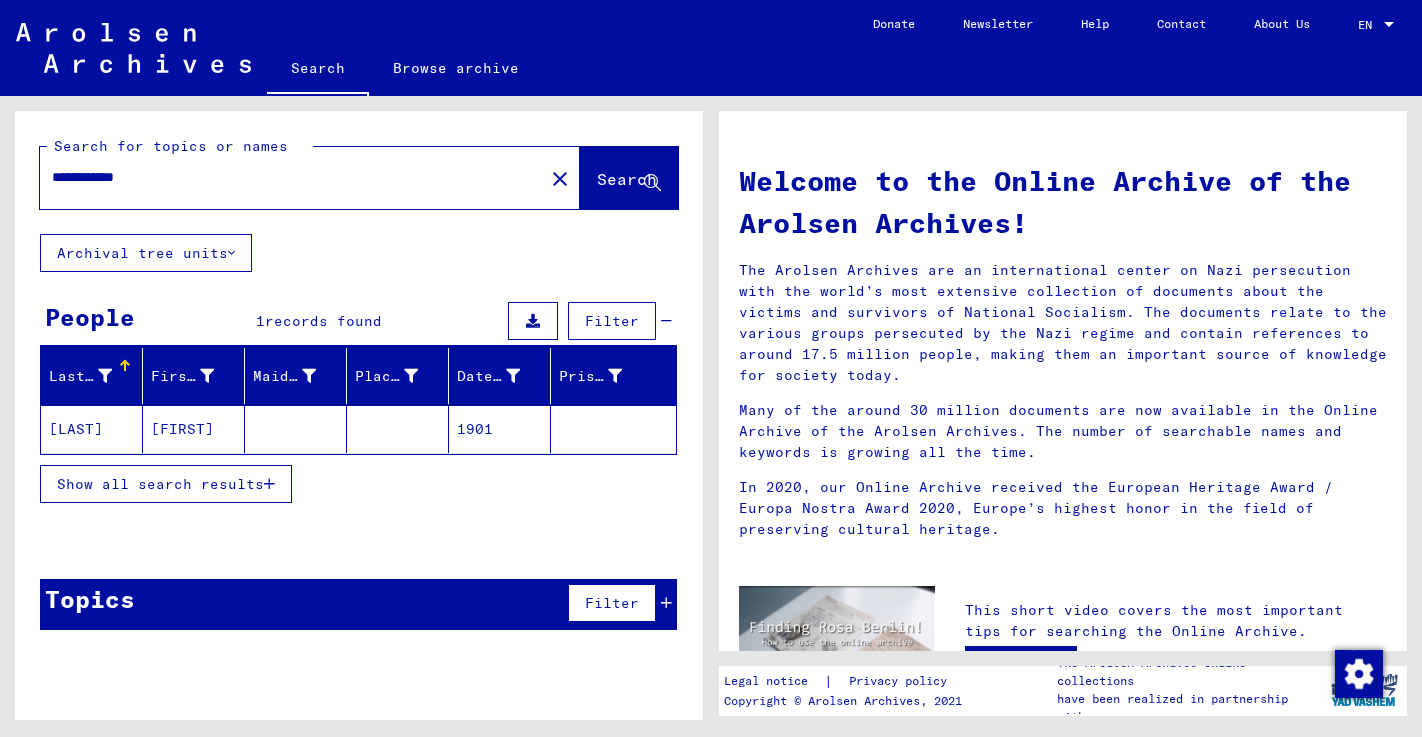 drag, startPoint x: 167, startPoint y: 184, endPoint x: 24, endPoint y: 184, distance: 143 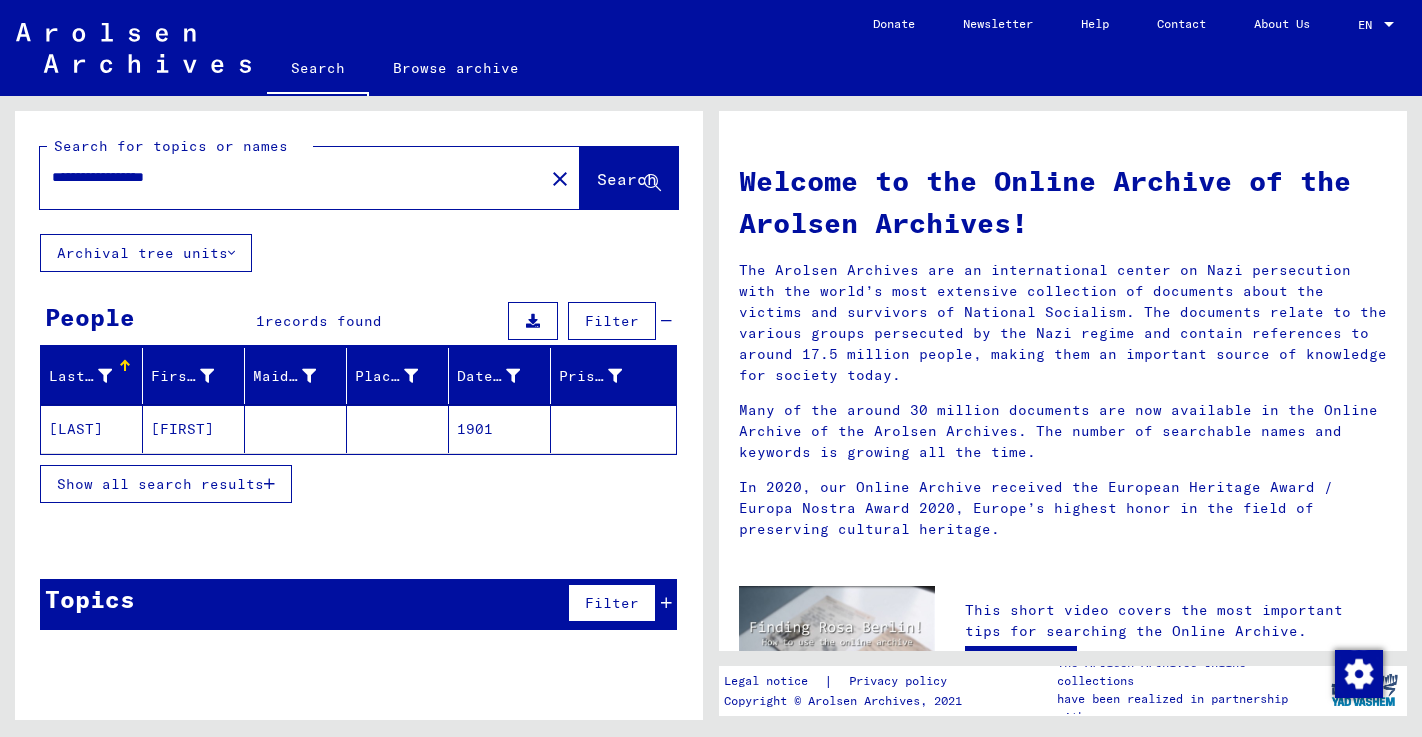 type on "**********" 